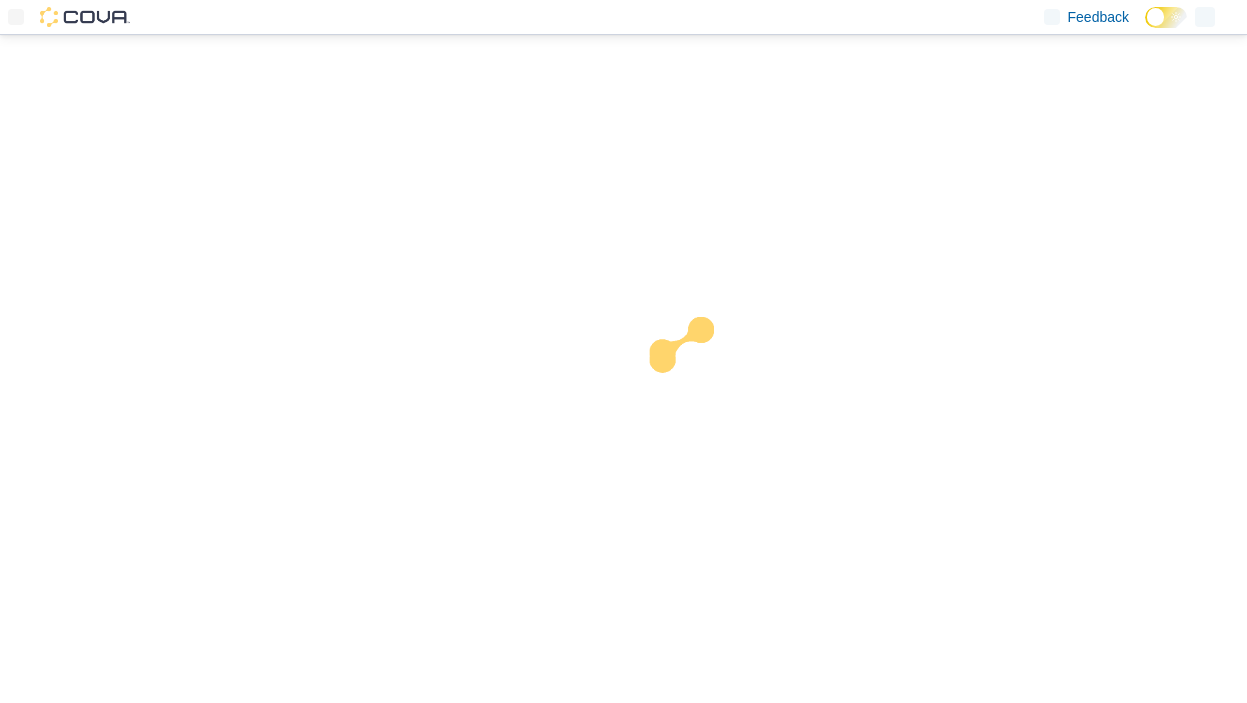 scroll, scrollTop: 0, scrollLeft: 0, axis: both 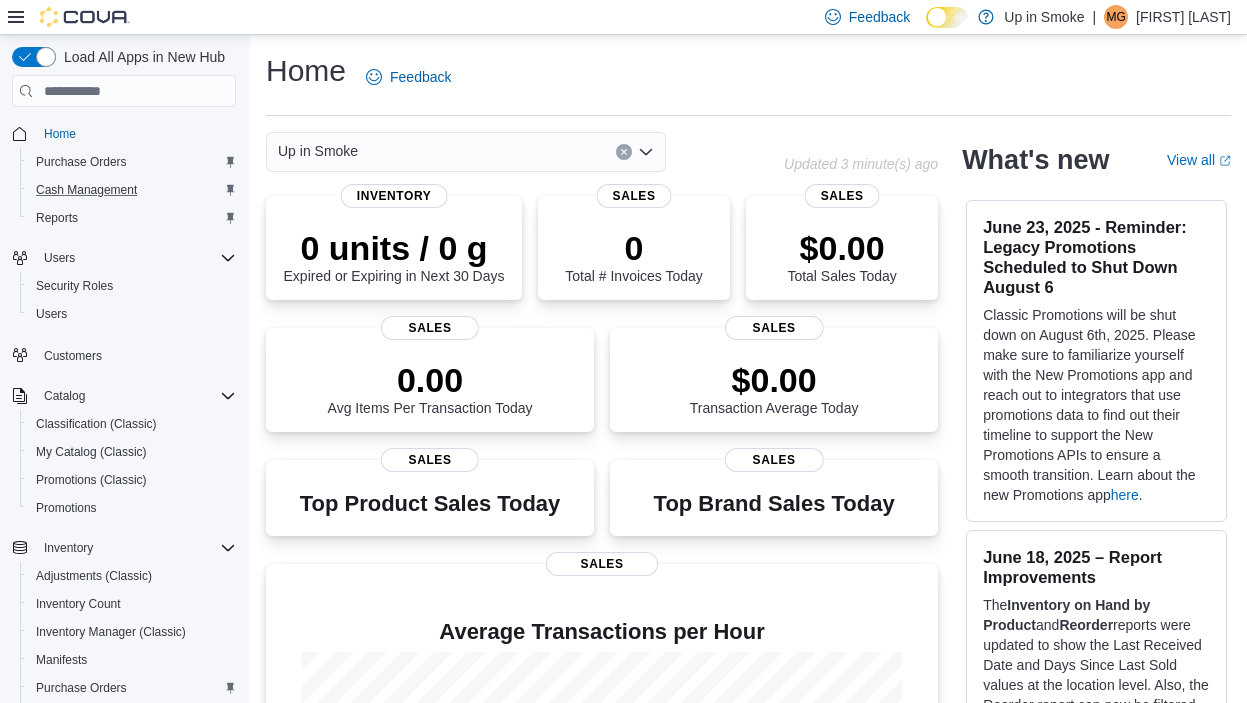 click on "Cash Management" at bounding box center (132, 190) 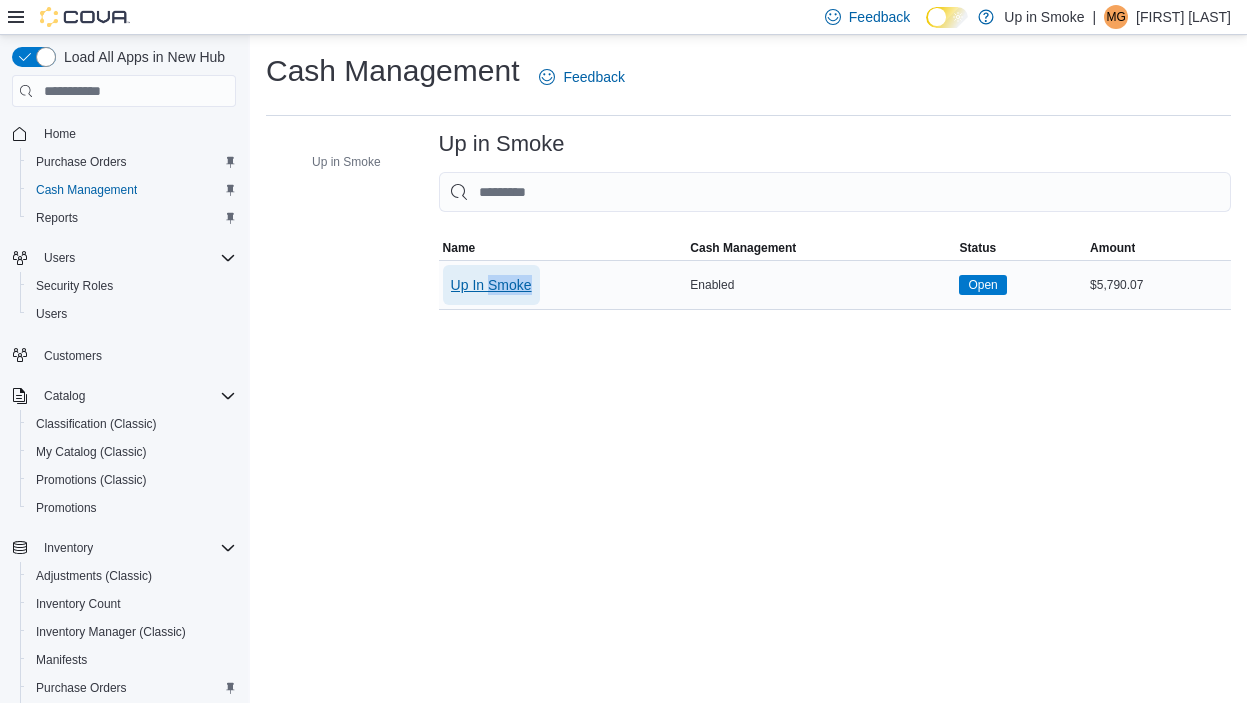 click on "Up In Smoke" at bounding box center [491, 285] 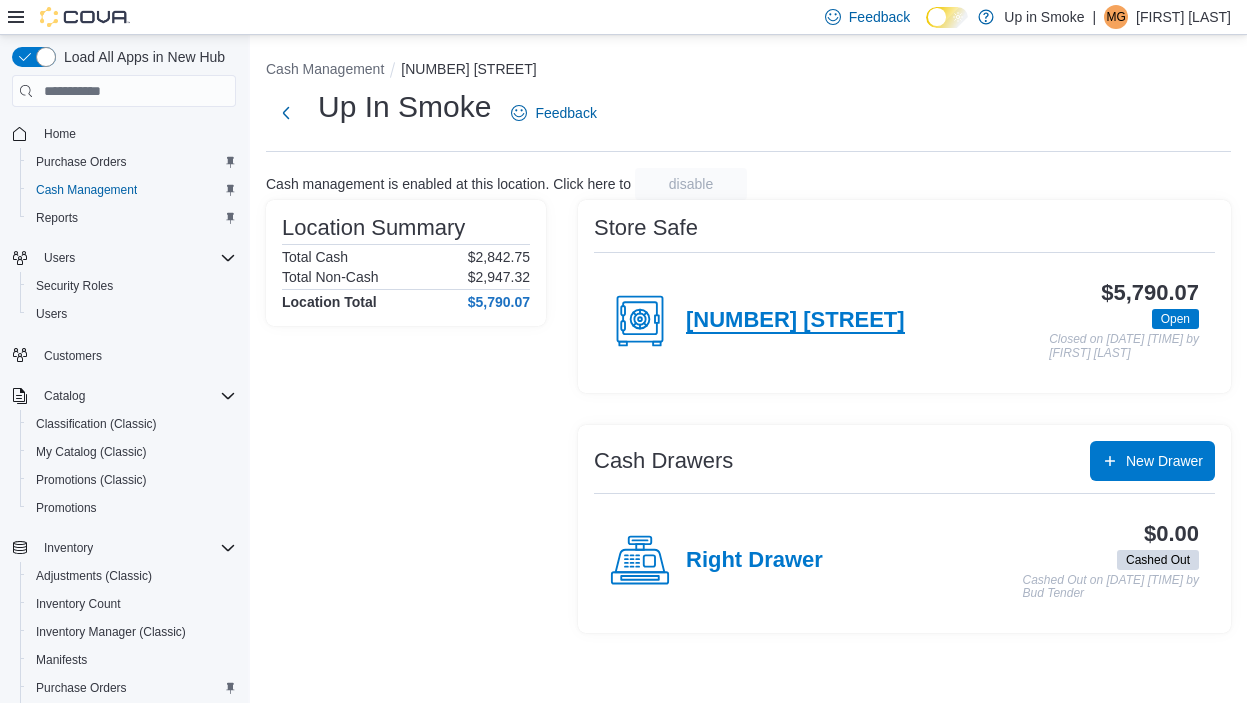 click on "258 [STREET]" at bounding box center [795, 321] 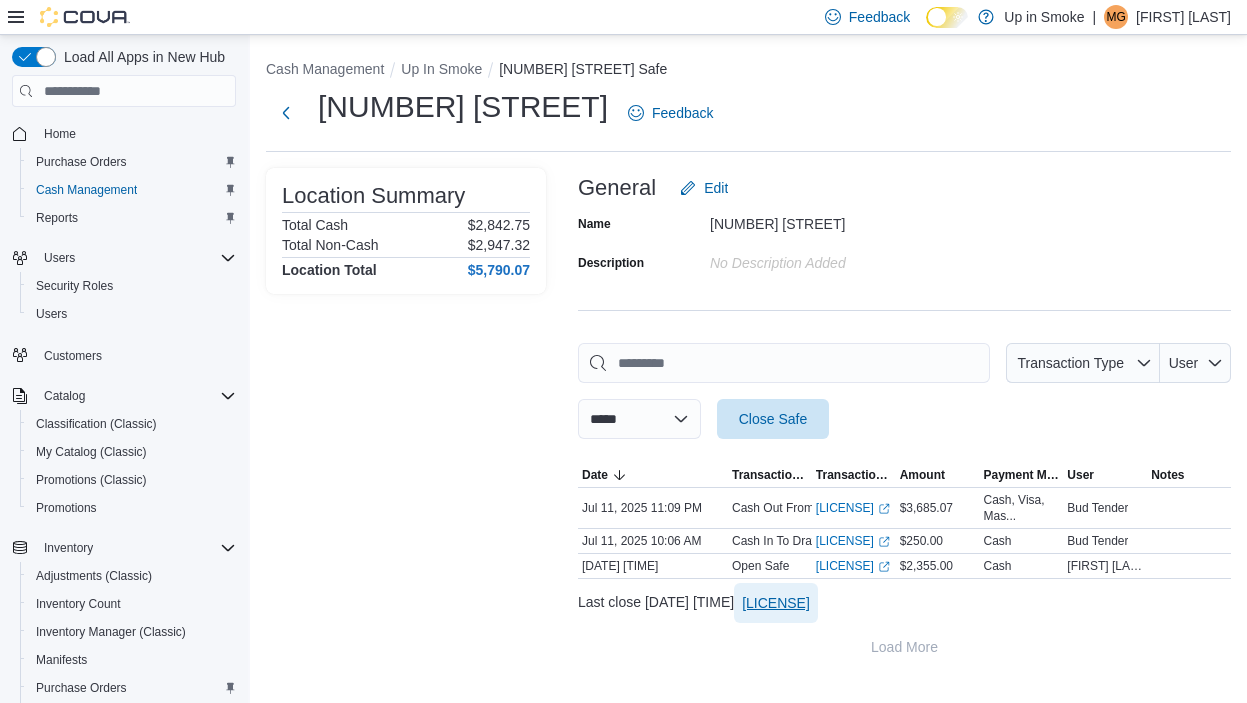 click on "[POSTAL_CODE]" at bounding box center (776, 603) 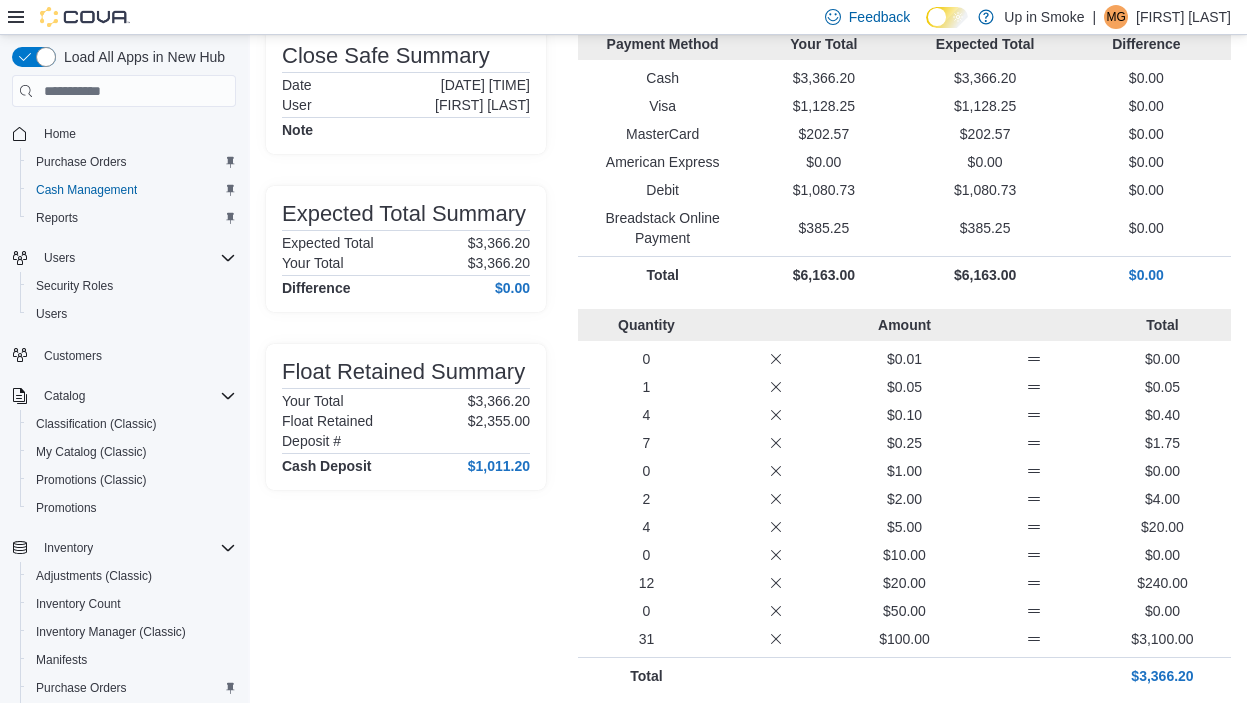 scroll, scrollTop: 173, scrollLeft: 0, axis: vertical 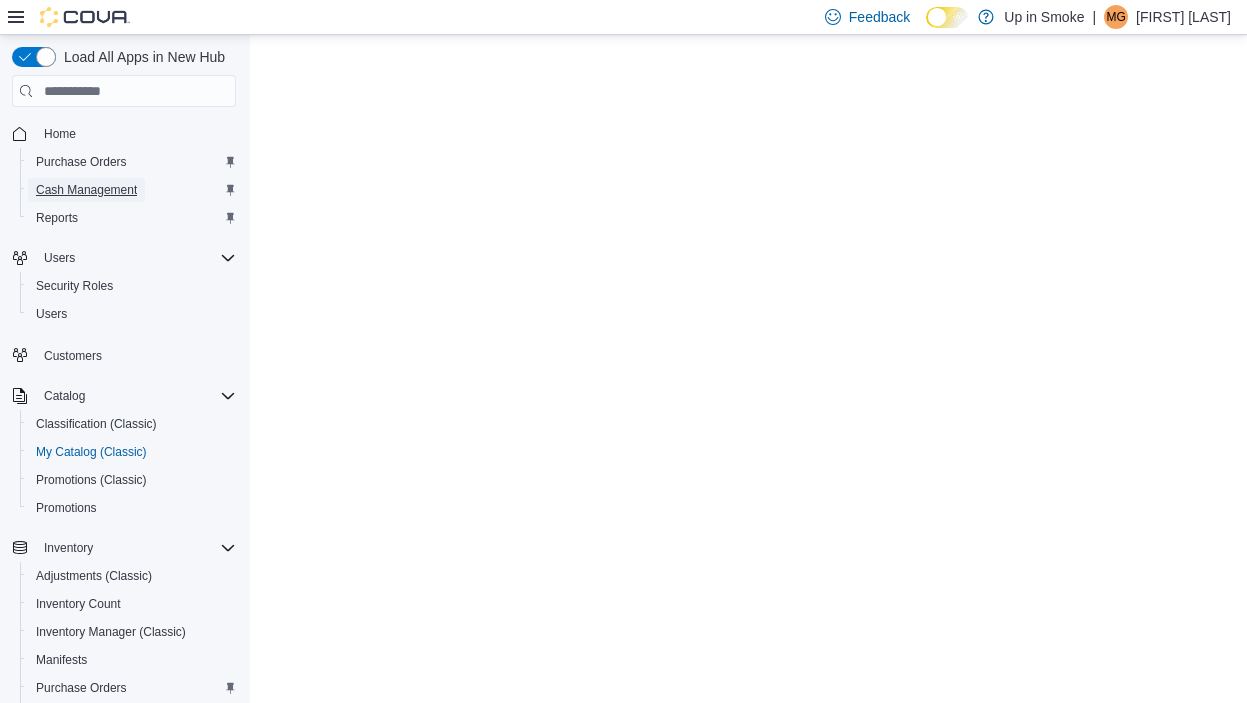 click on "Cash Management" at bounding box center (86, 190) 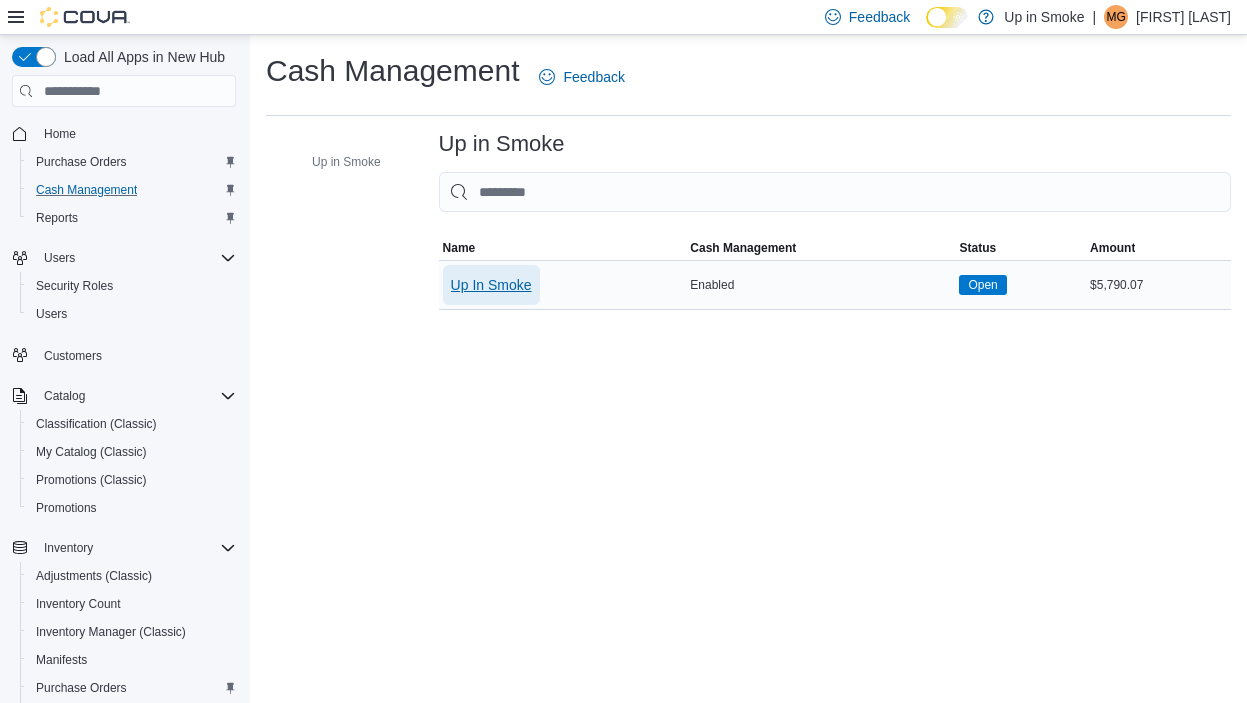 click on "Up In Smoke" at bounding box center (491, 285) 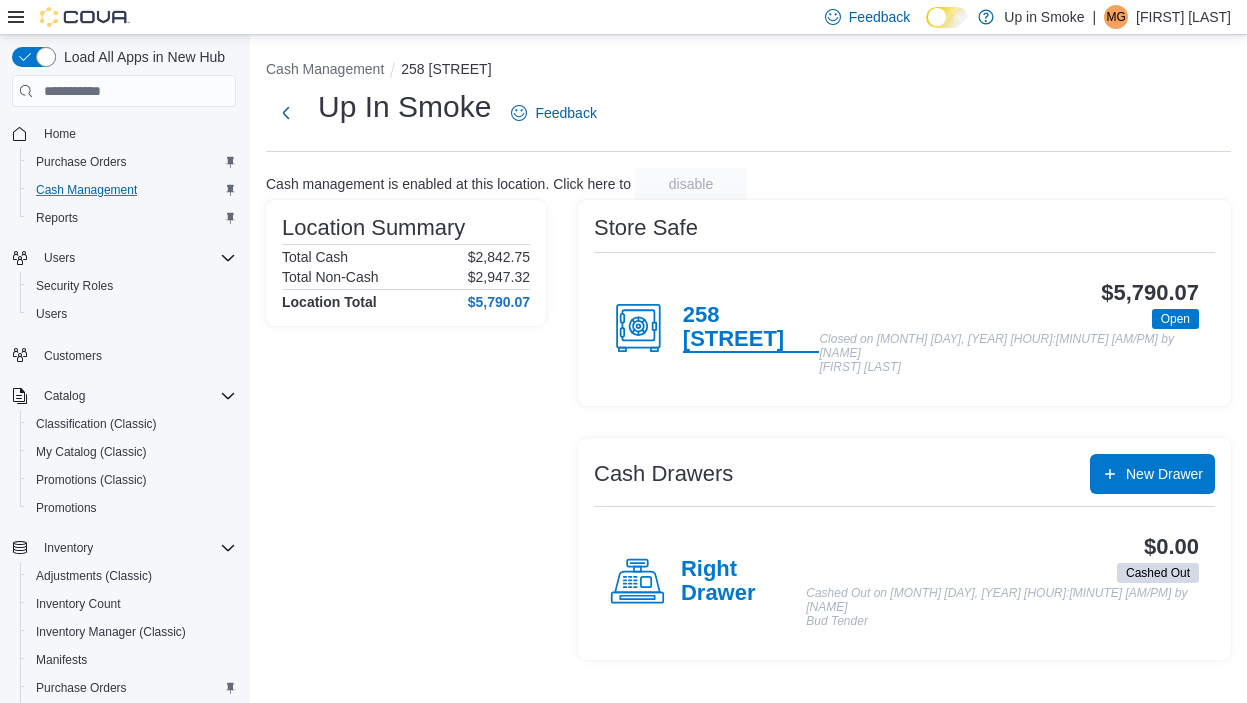 click on "258 [STREET]" at bounding box center (751, 328) 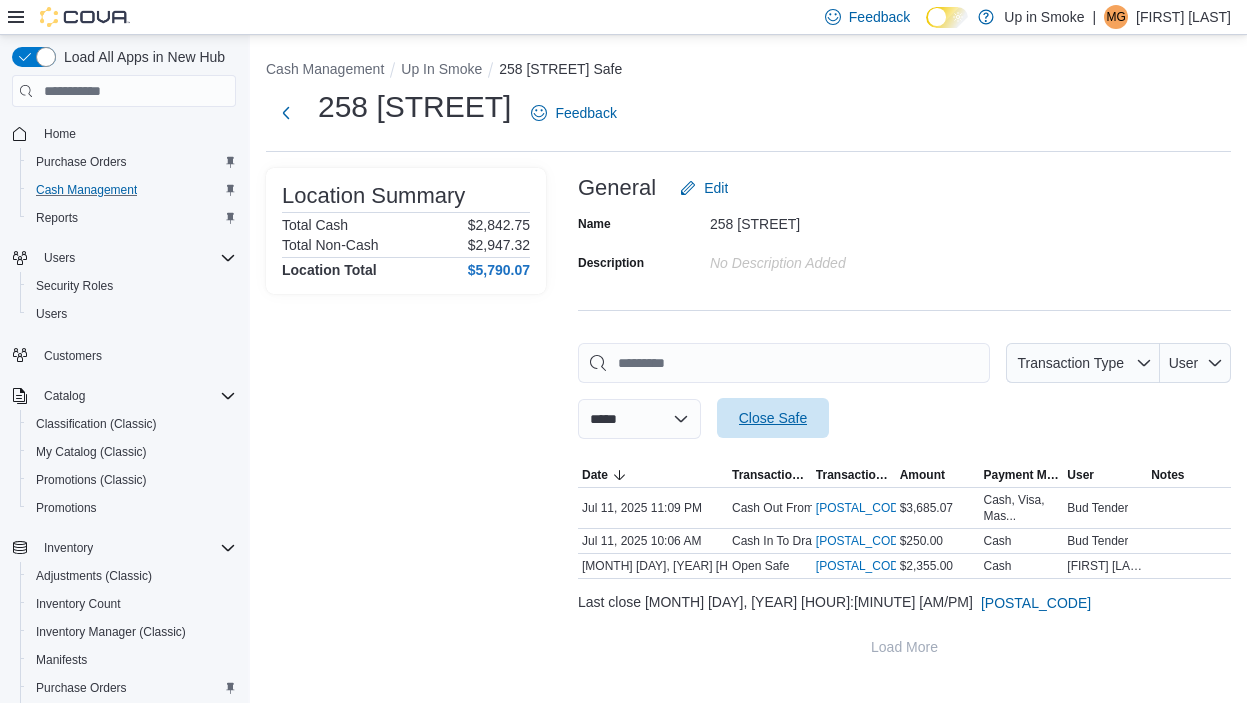 click on "Close Safe" at bounding box center (773, 418) 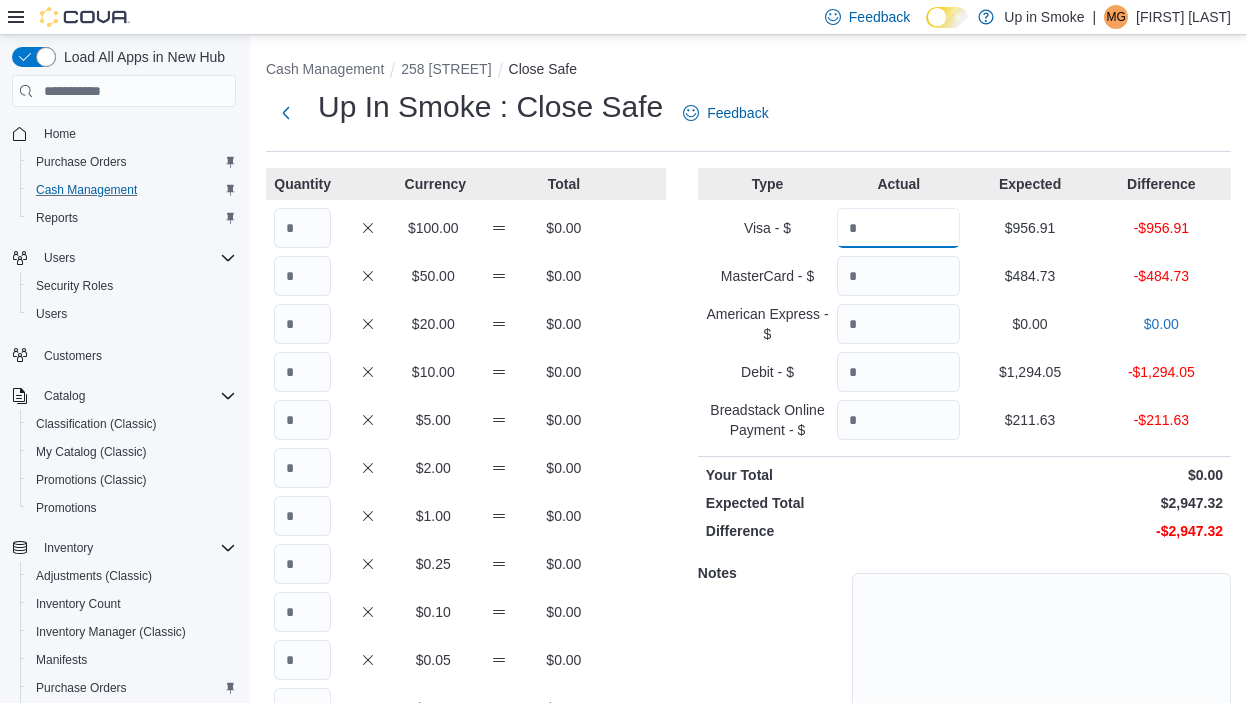 click at bounding box center (898, 228) 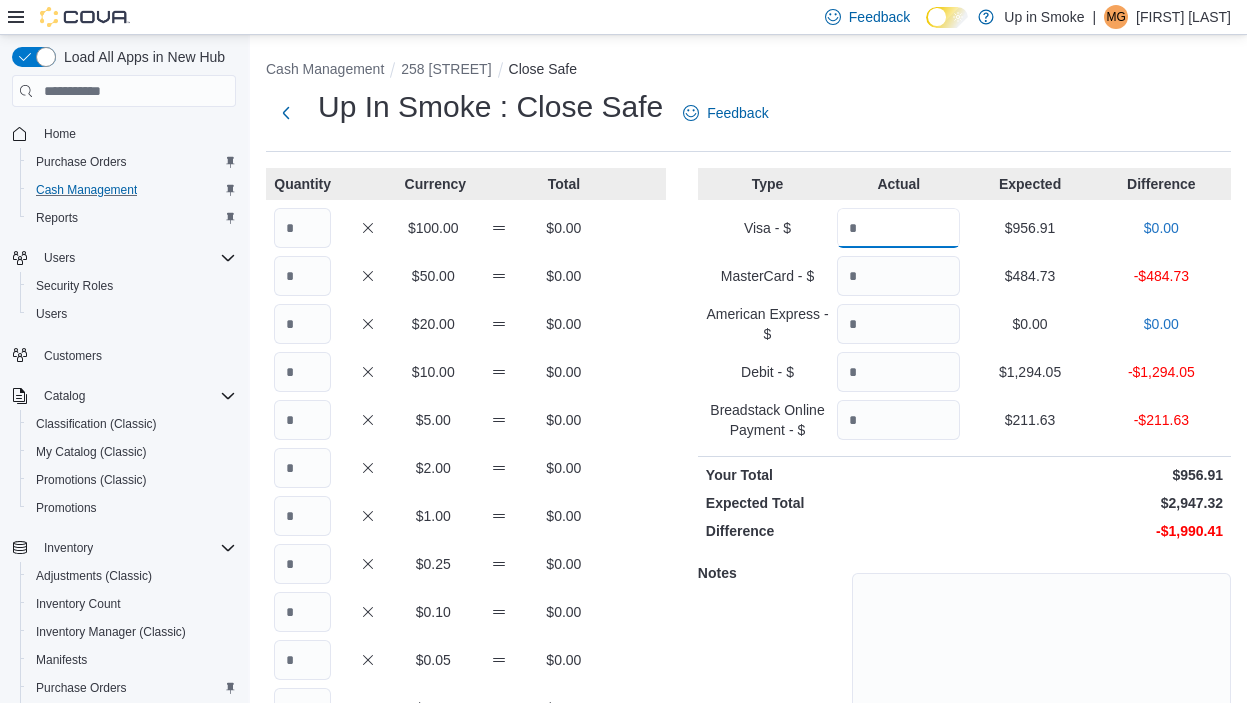 type on "******" 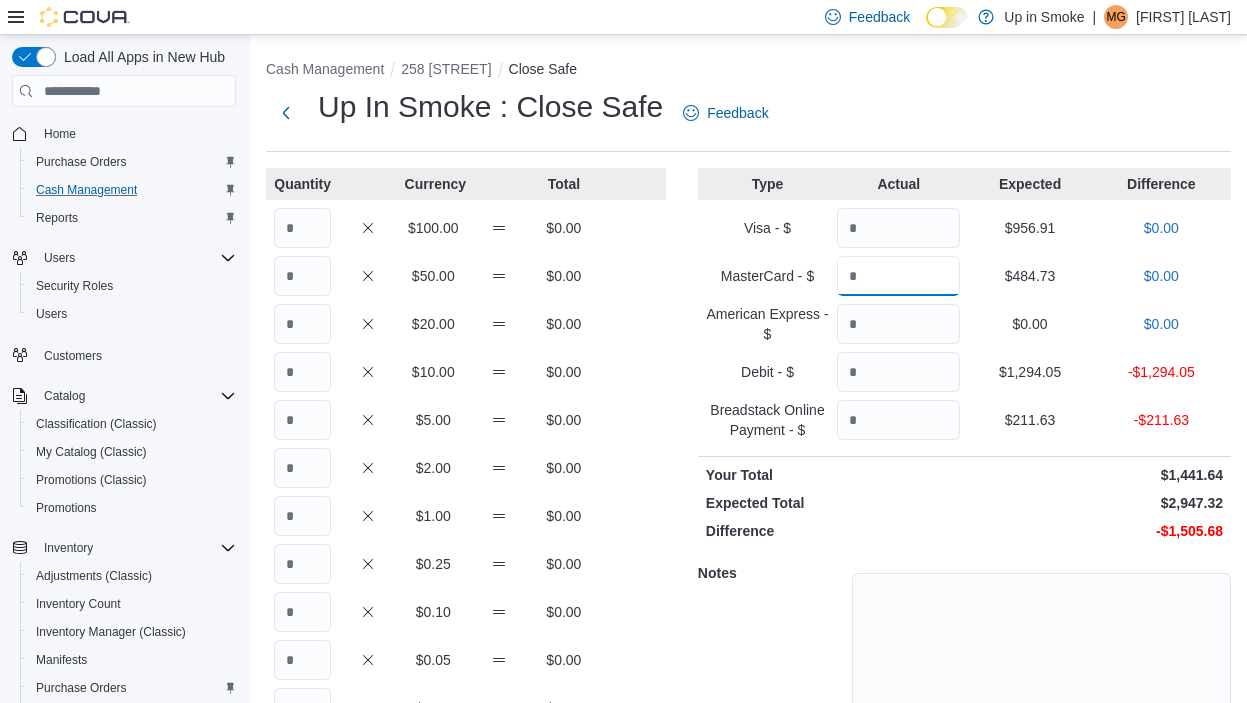 type on "******" 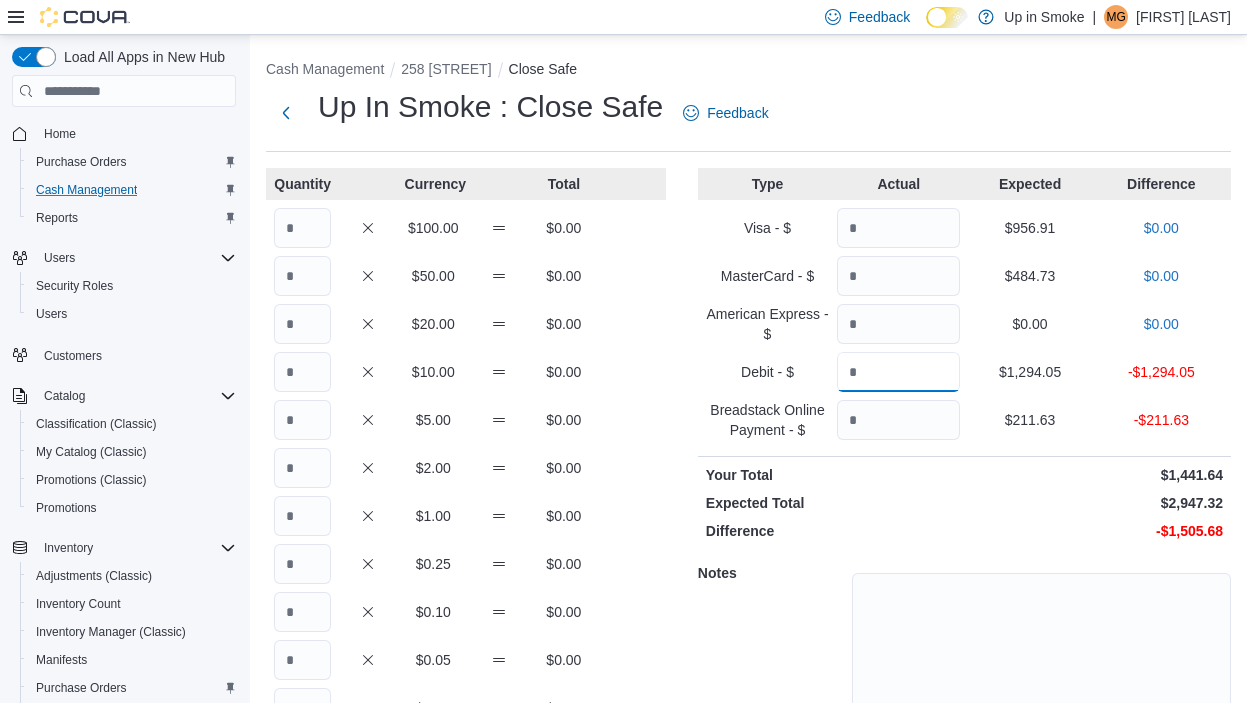 click at bounding box center (898, 372) 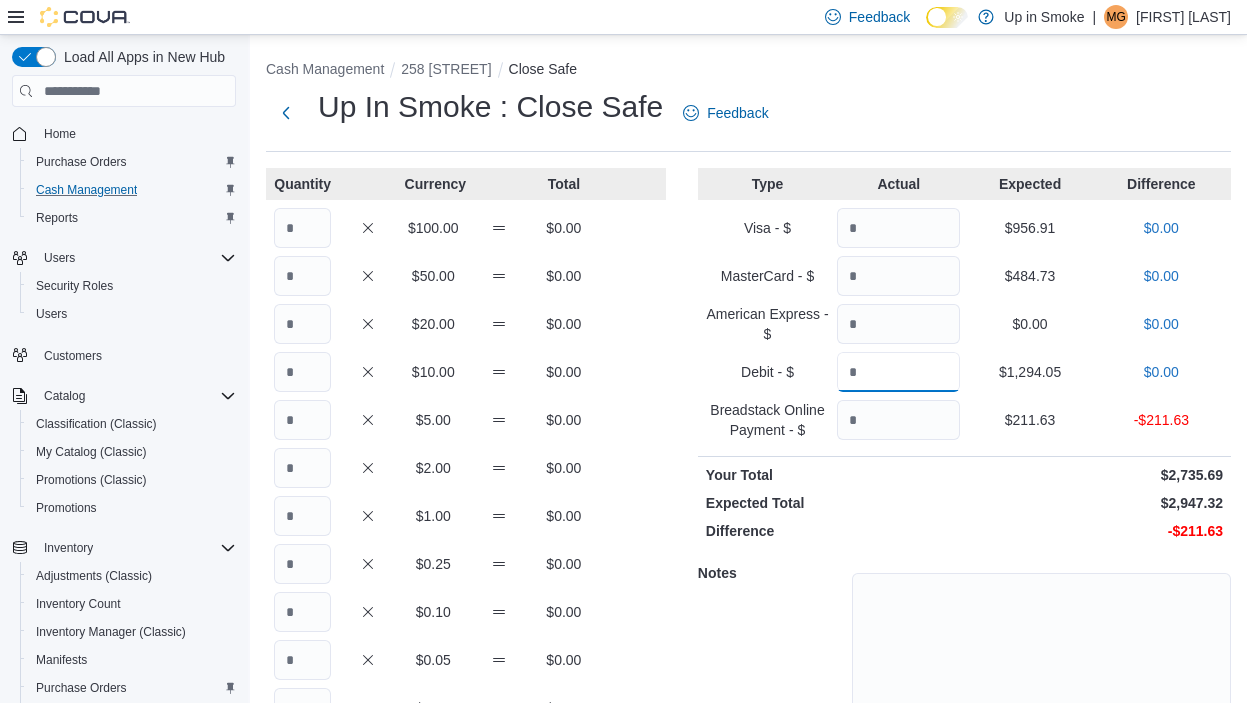 type on "*******" 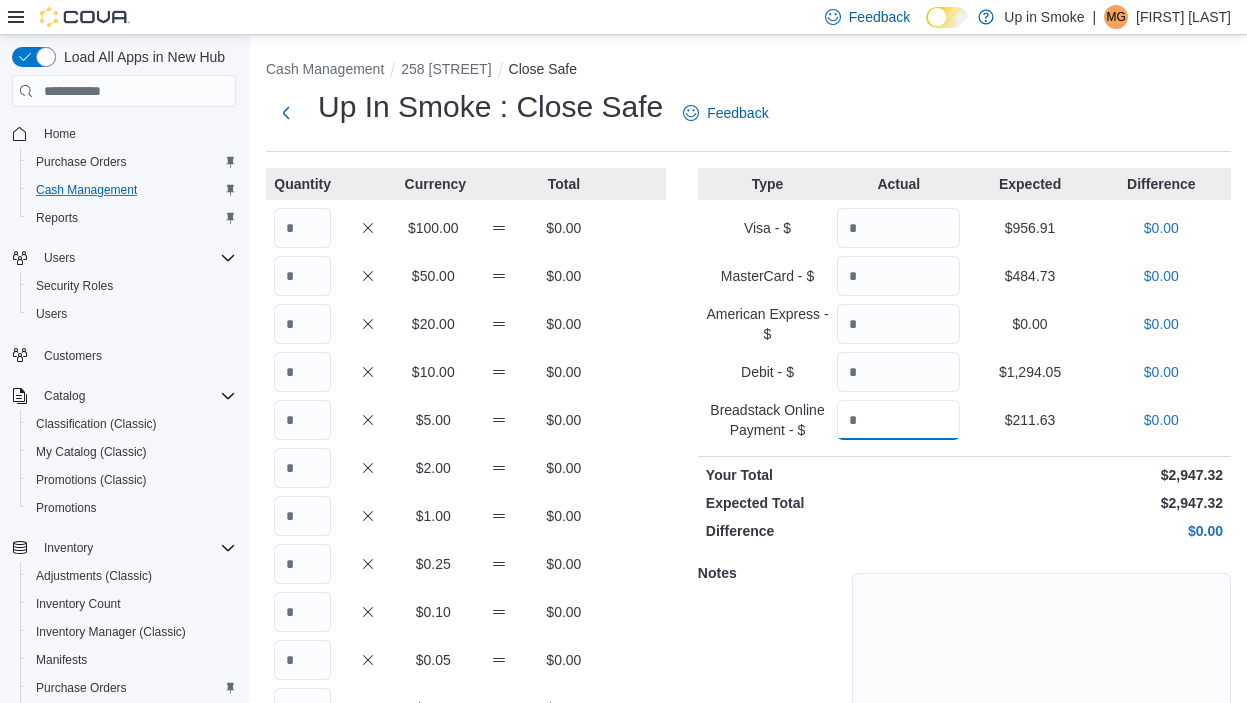 type on "******" 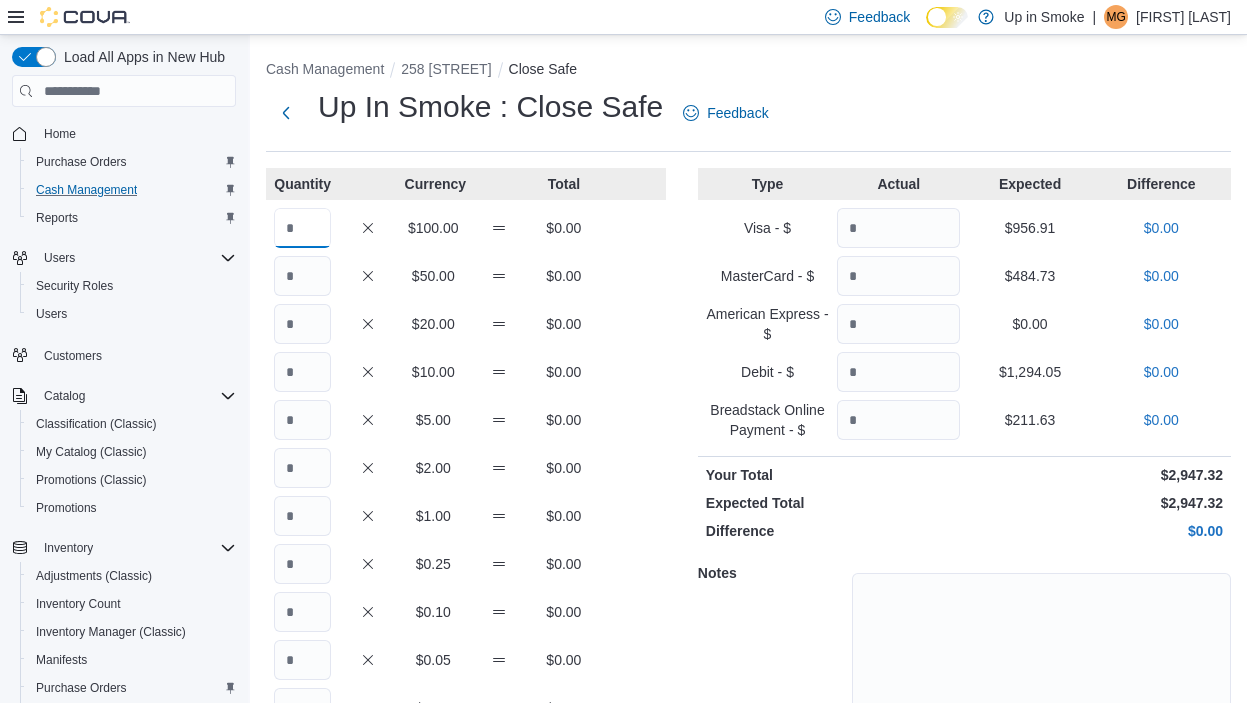 click at bounding box center [302, 228] 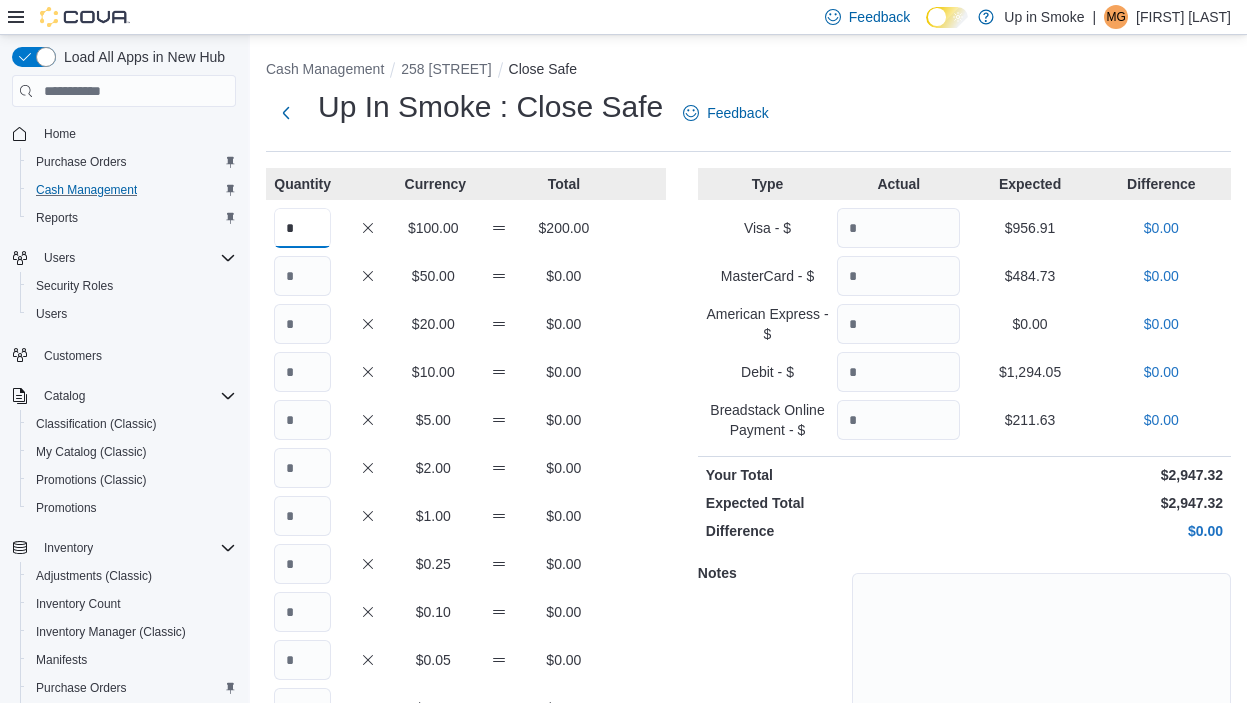 type on "*" 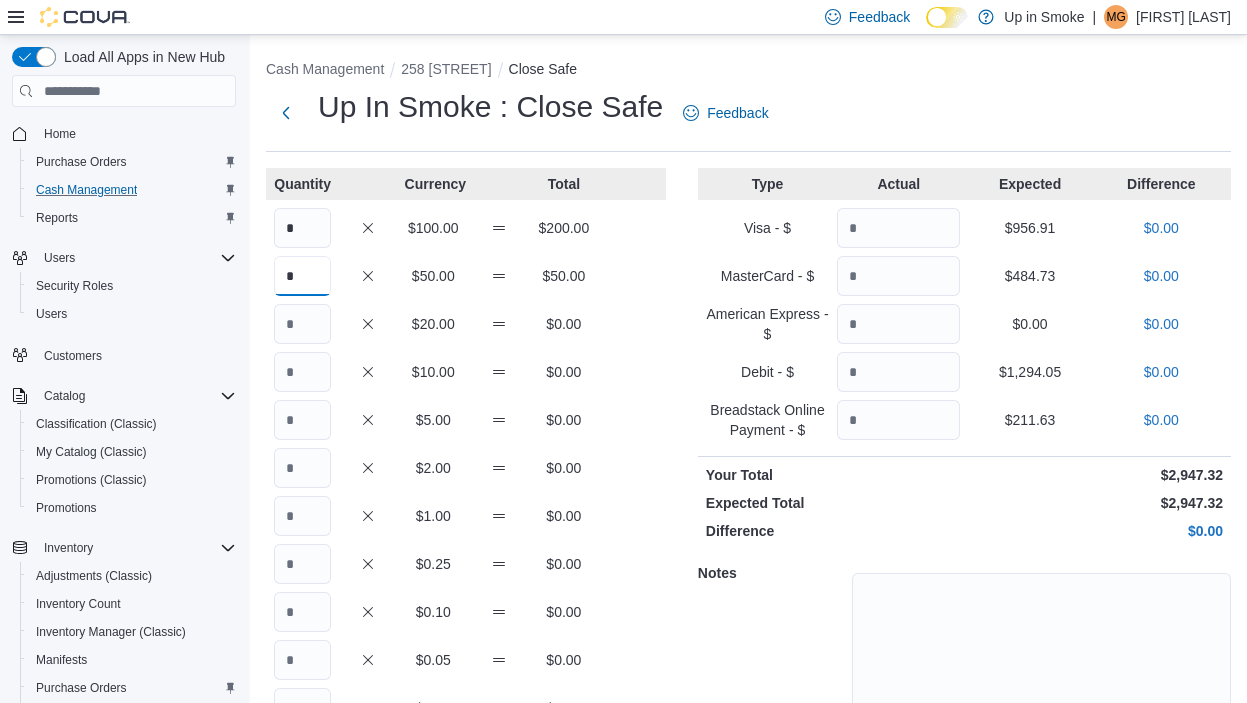 type on "*" 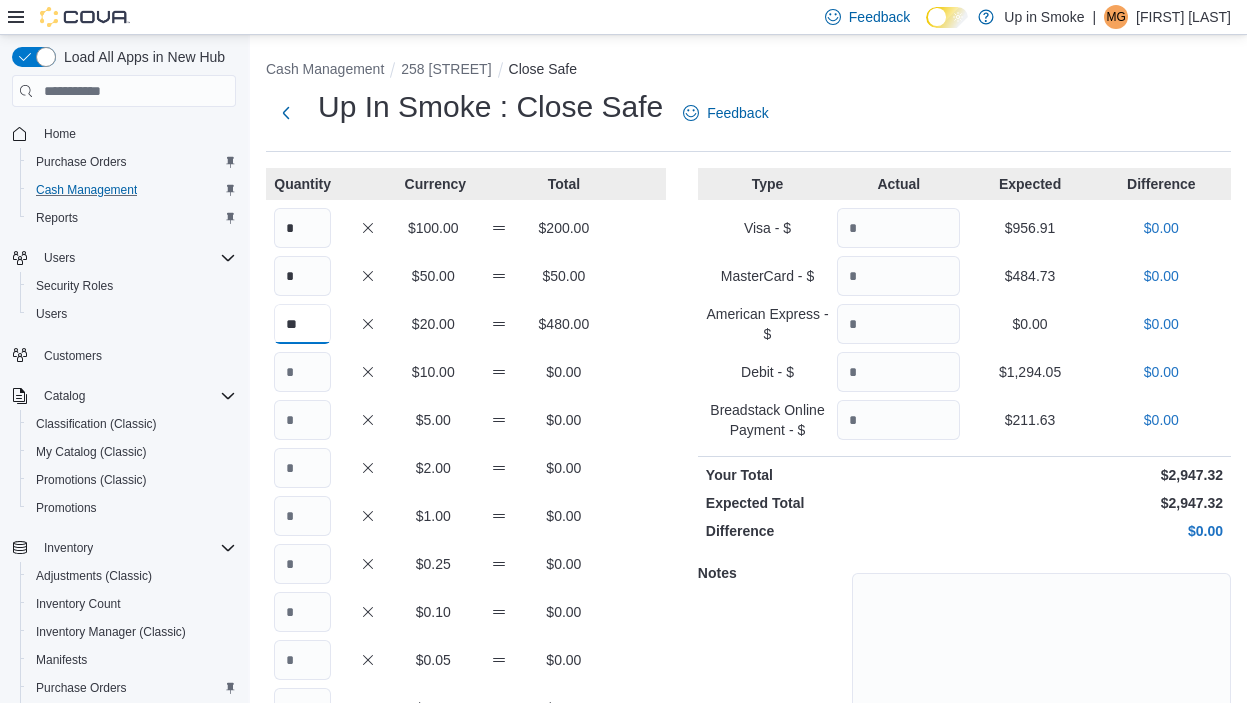 type on "**" 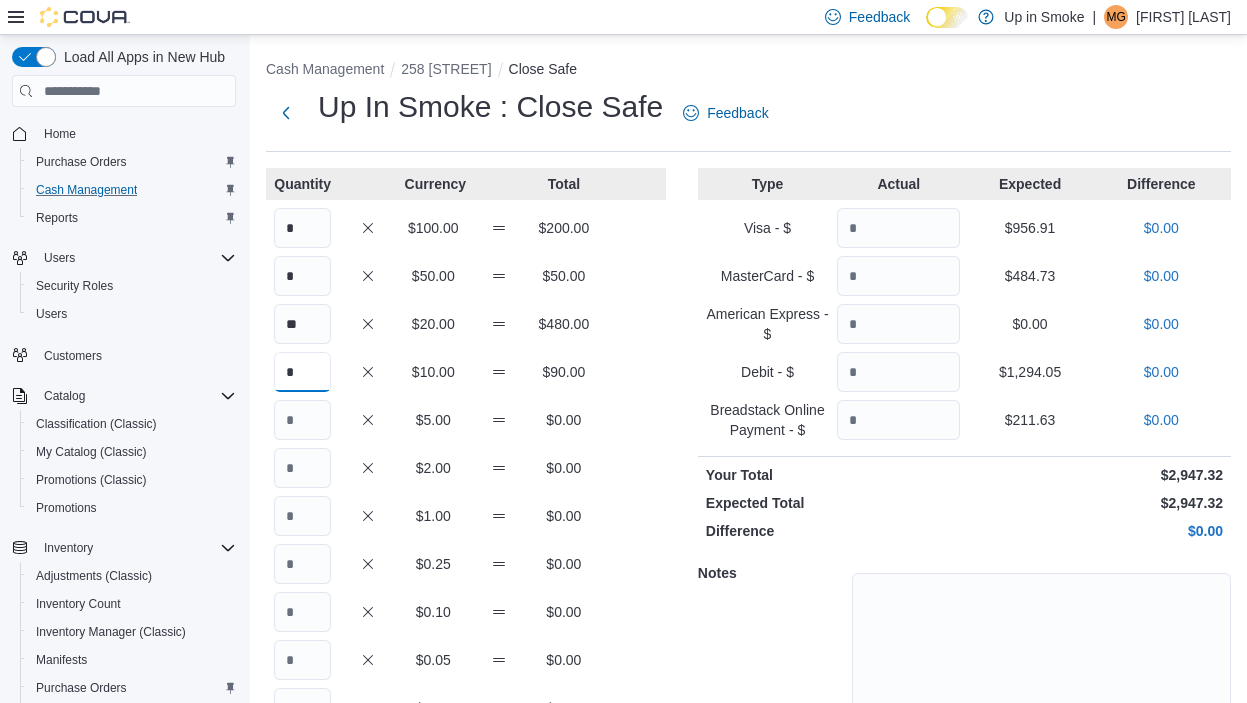 type on "*" 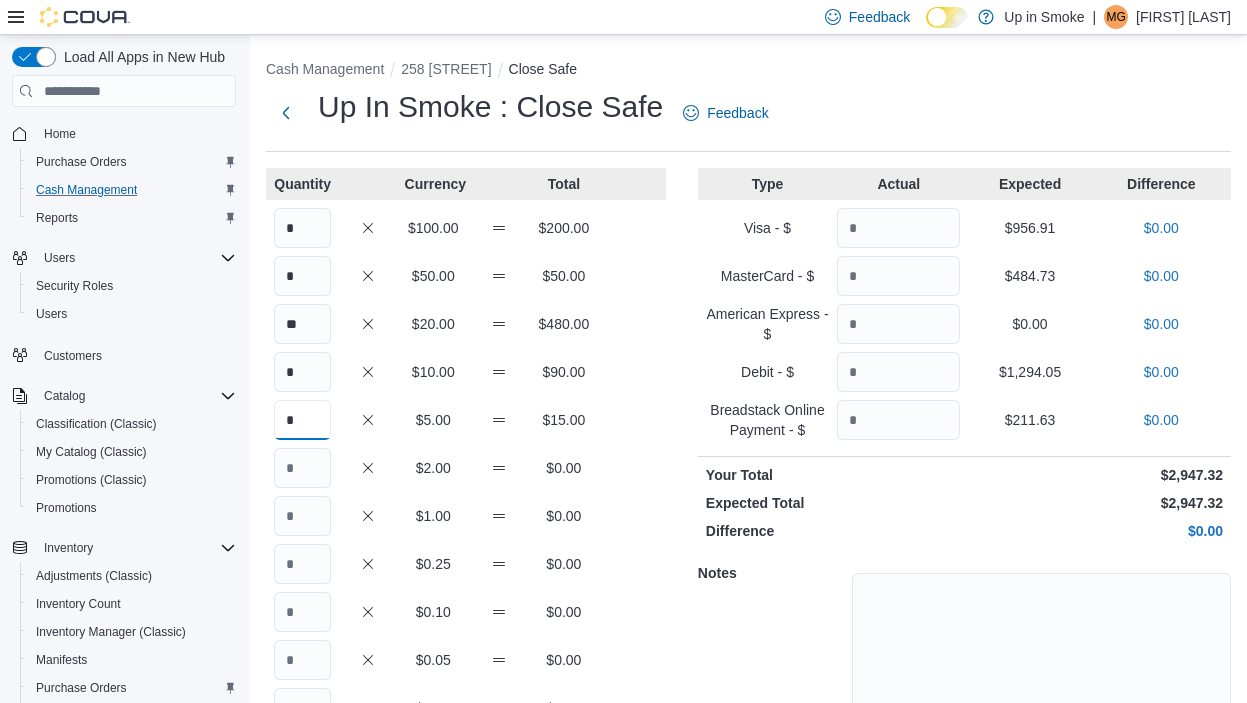type on "*" 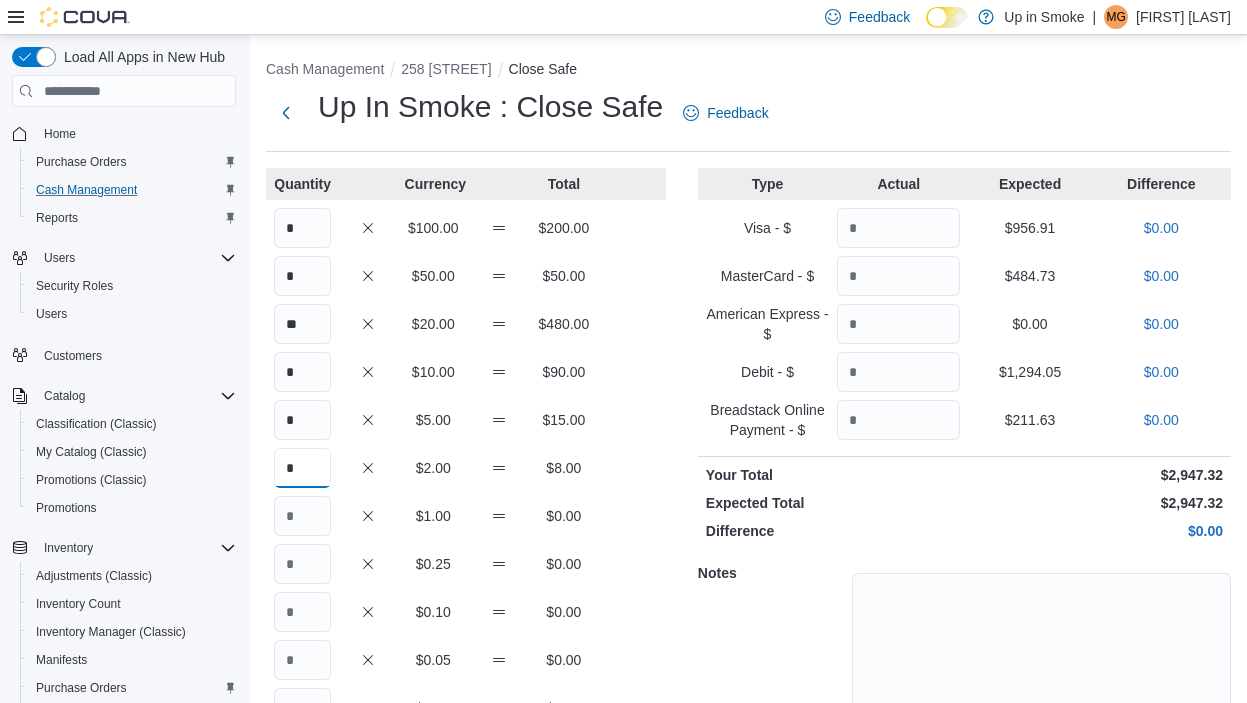 type on "*" 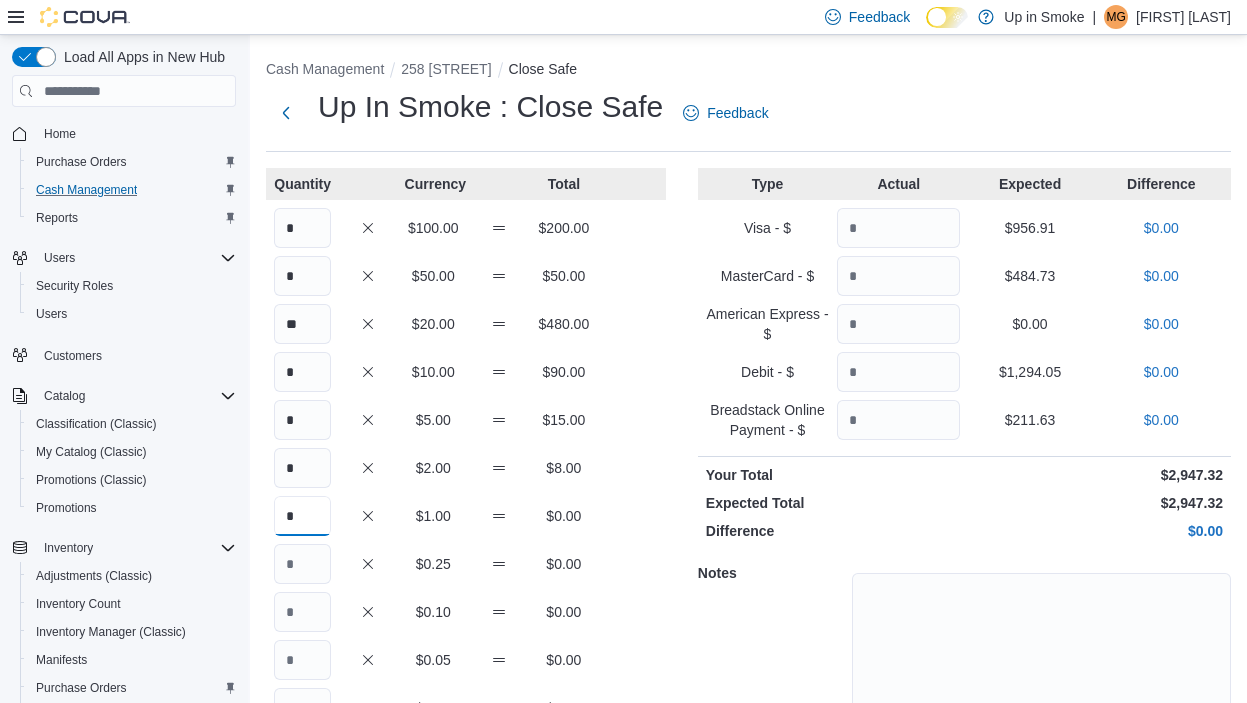type on "*" 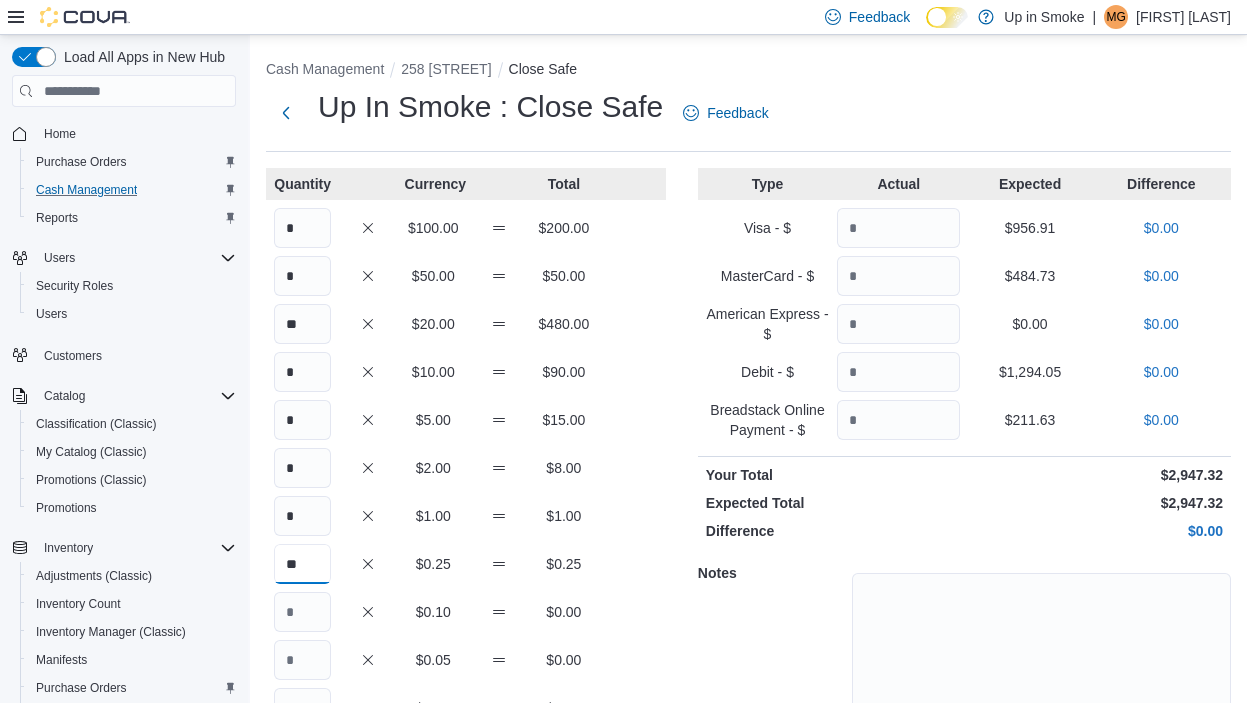 type on "**" 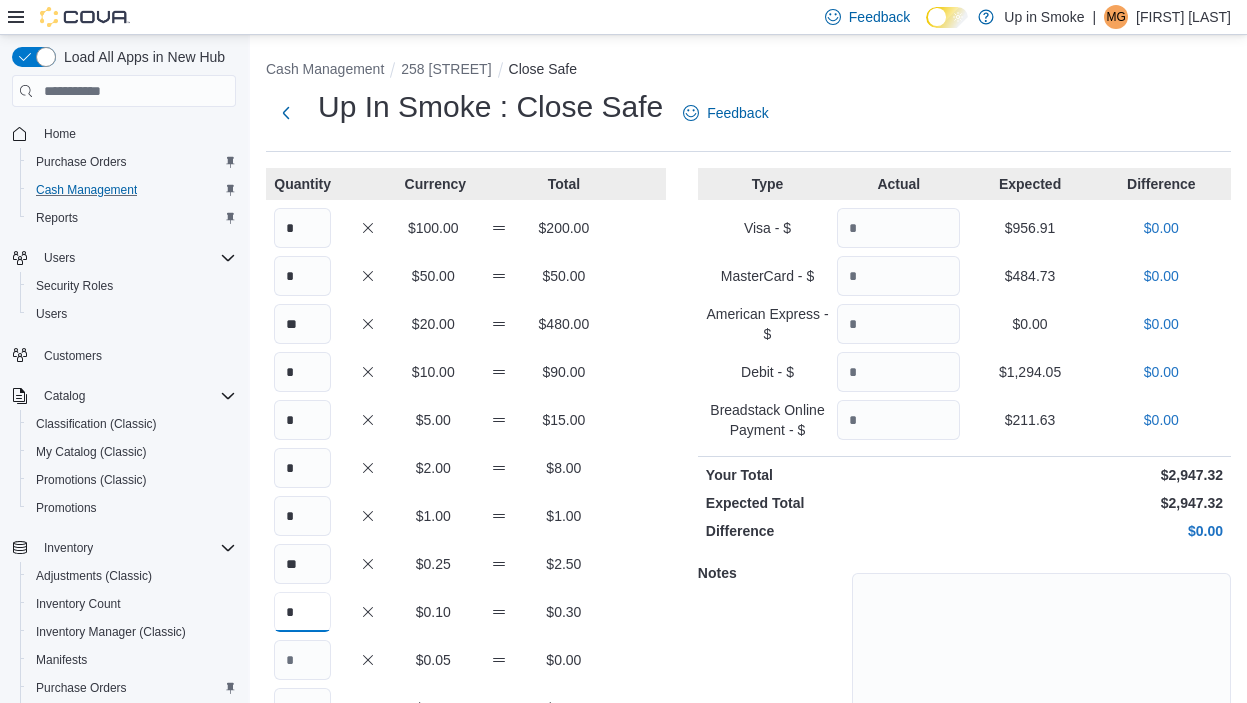 type on "*" 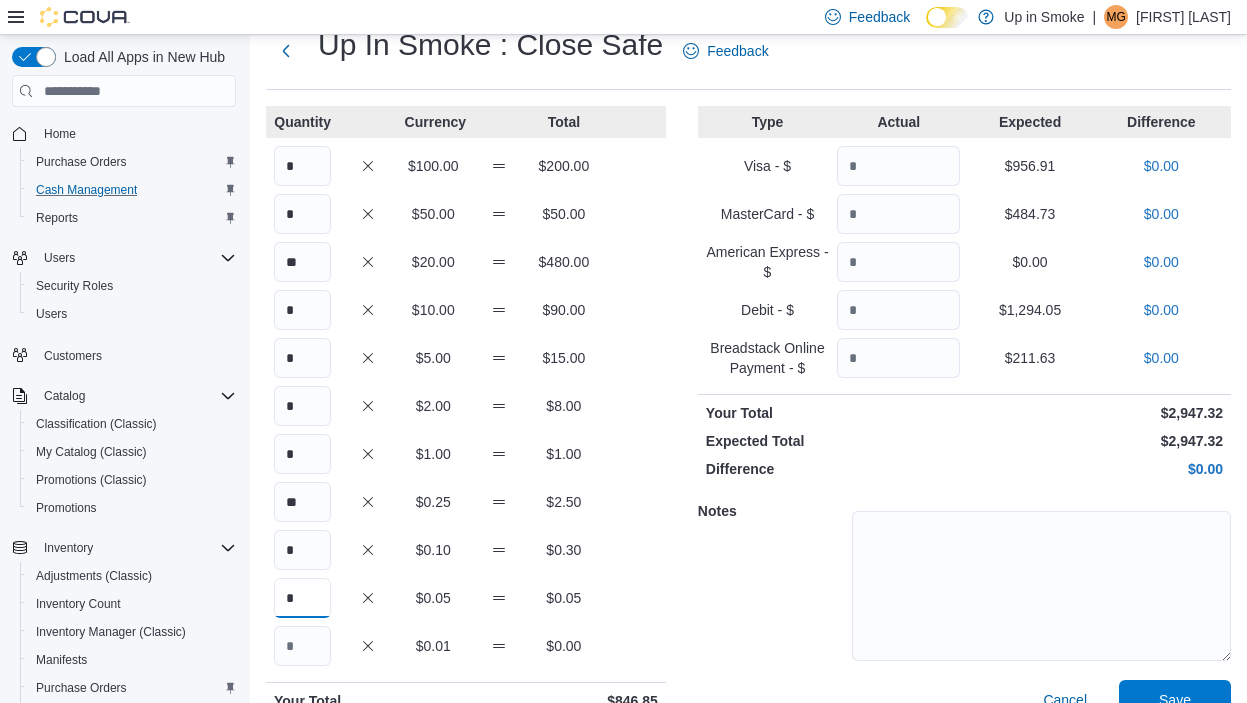 scroll, scrollTop: 0, scrollLeft: 0, axis: both 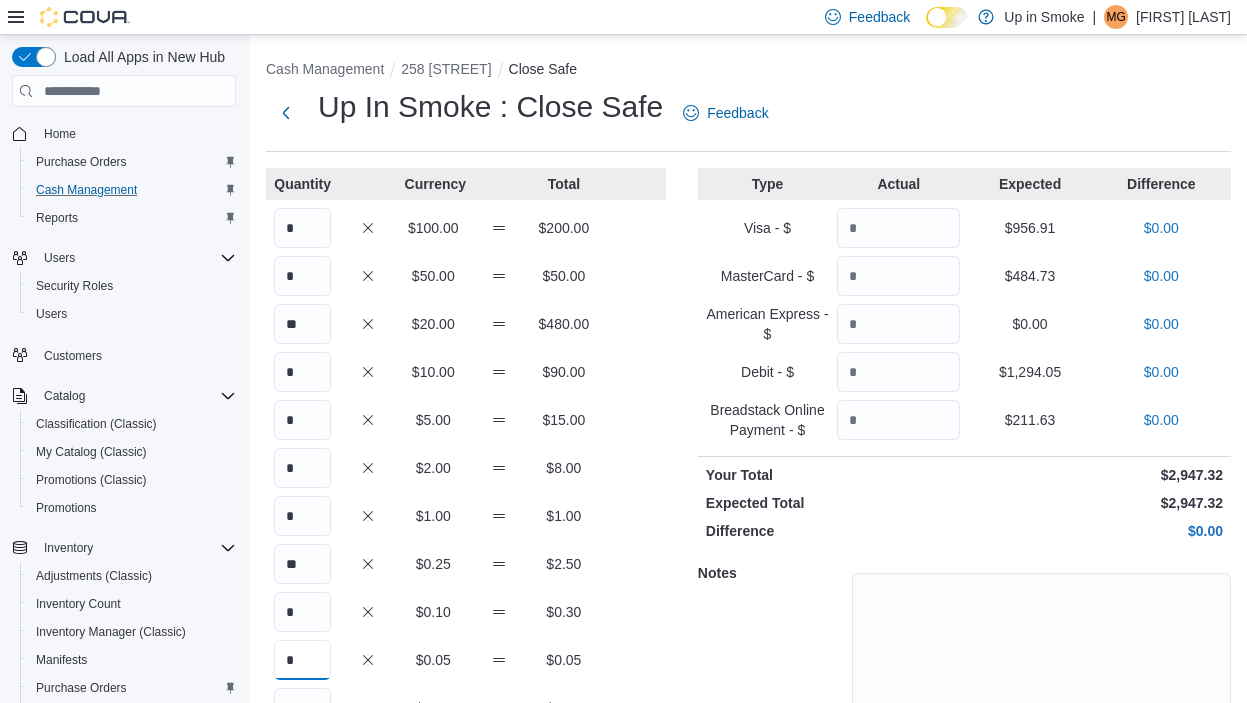 type on "*" 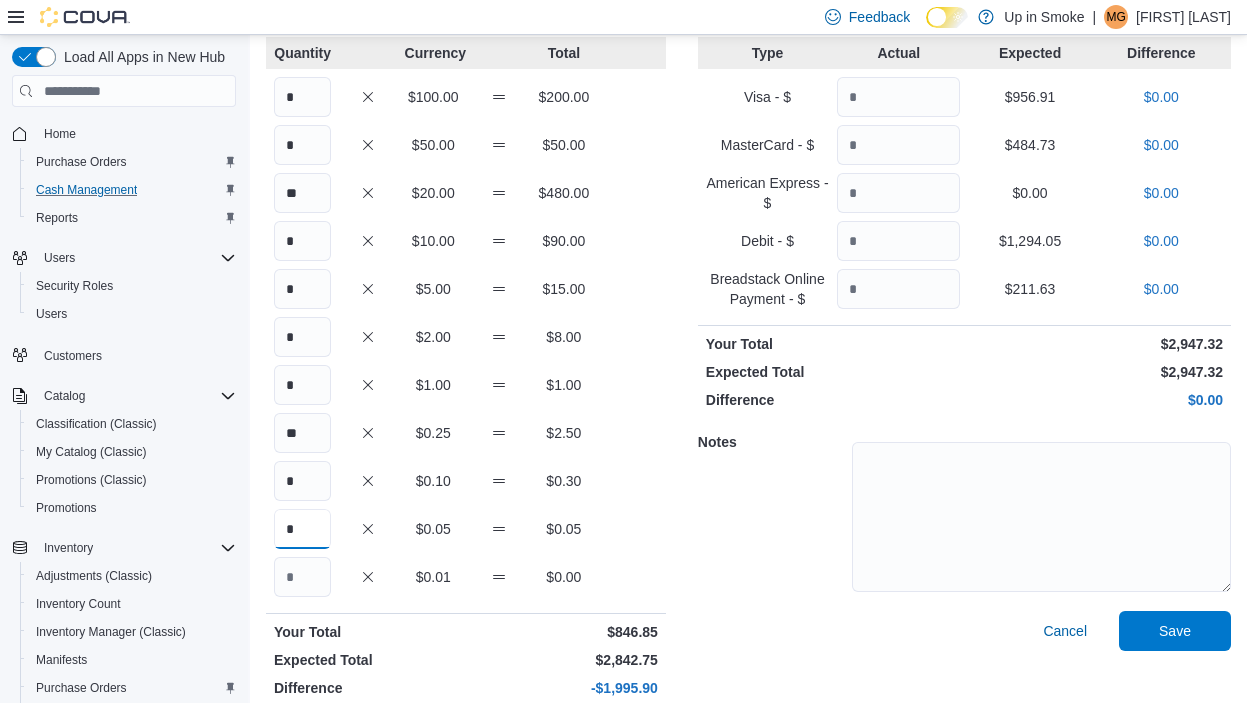scroll, scrollTop: 150, scrollLeft: 0, axis: vertical 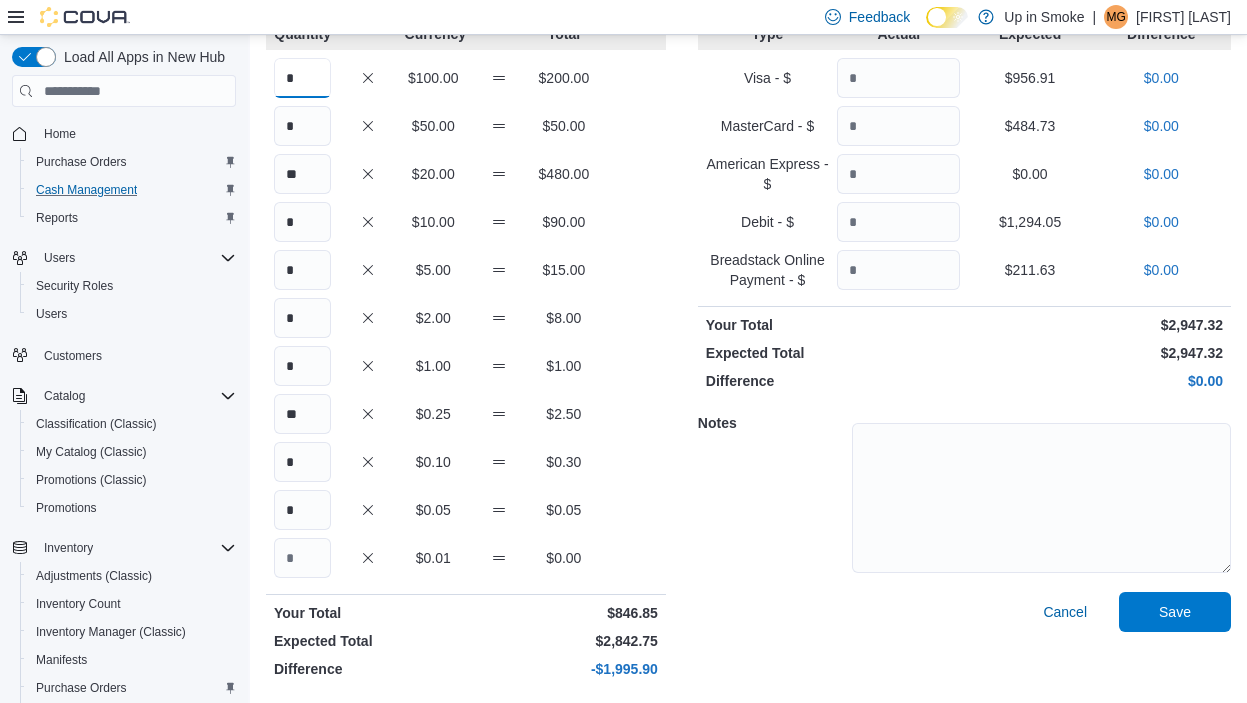 click on "*" at bounding box center [302, 78] 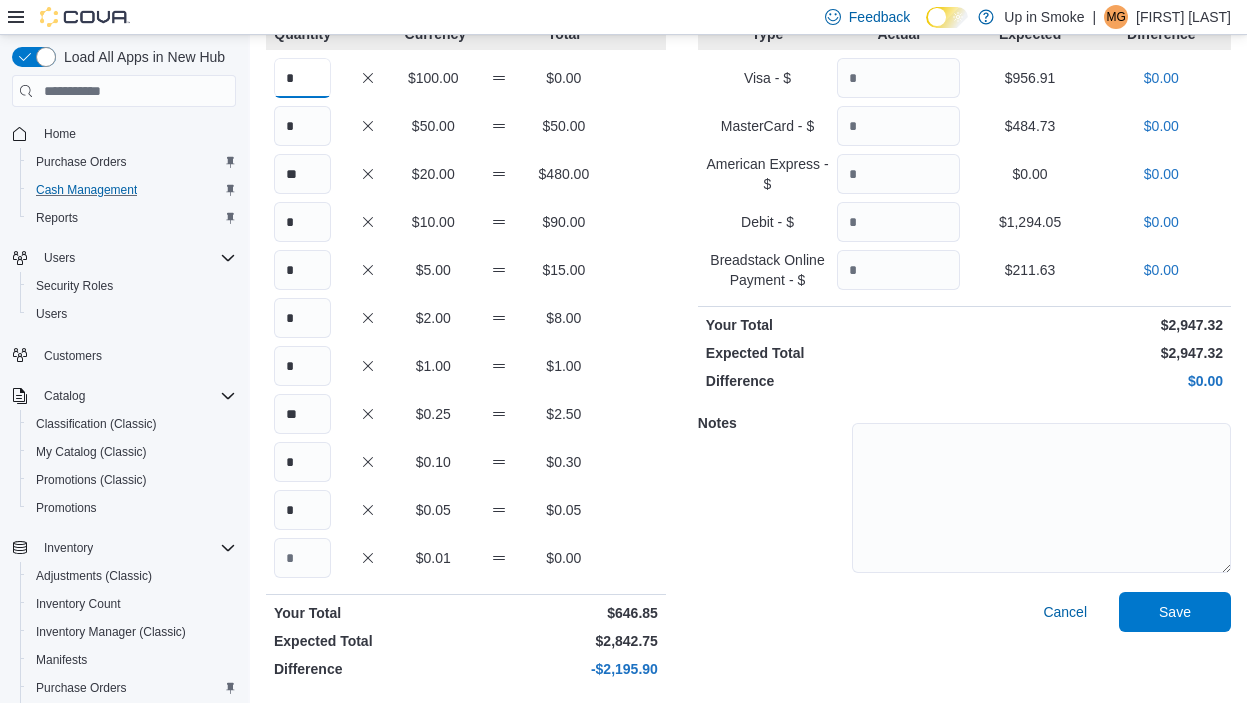 type on "*" 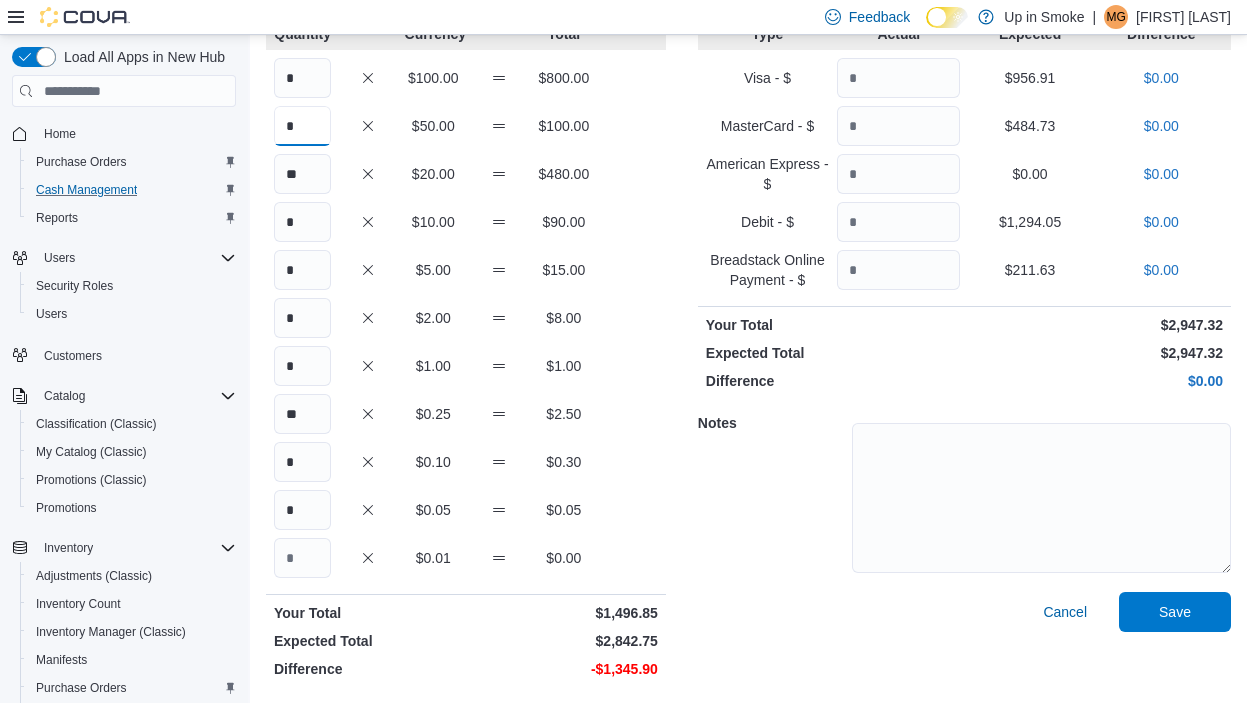 scroll, scrollTop: 141, scrollLeft: 0, axis: vertical 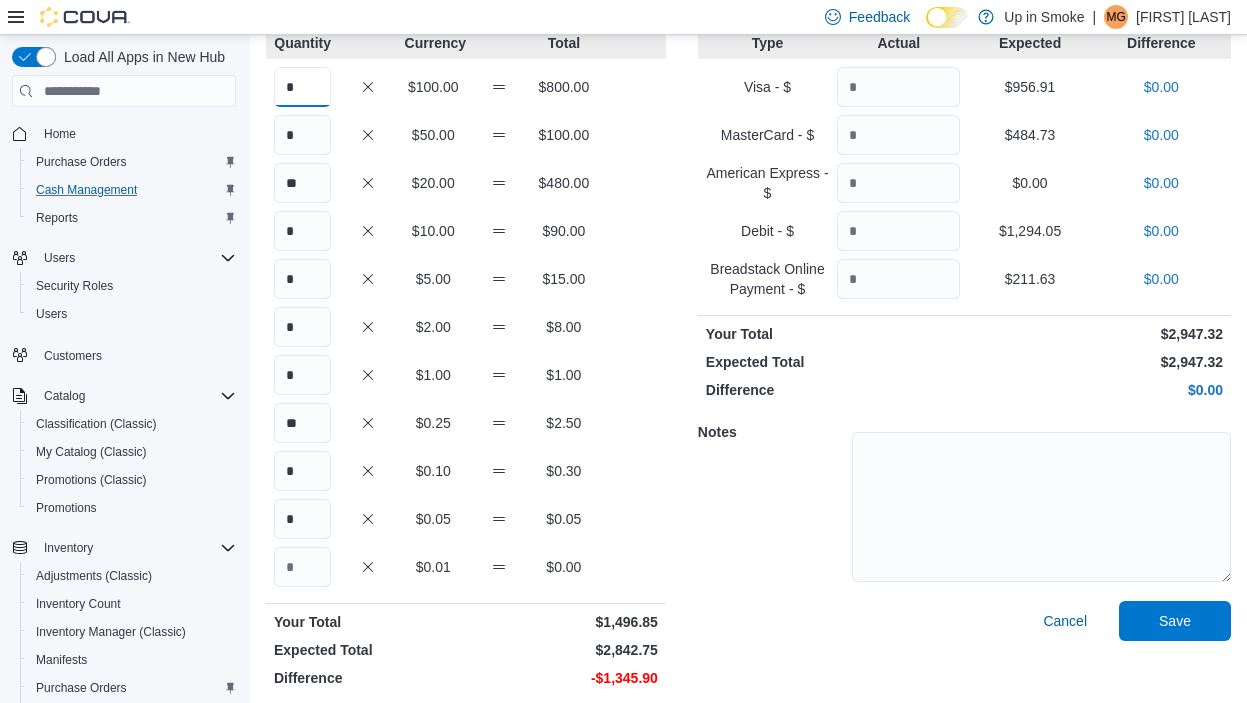 click on "*" at bounding box center [302, 87] 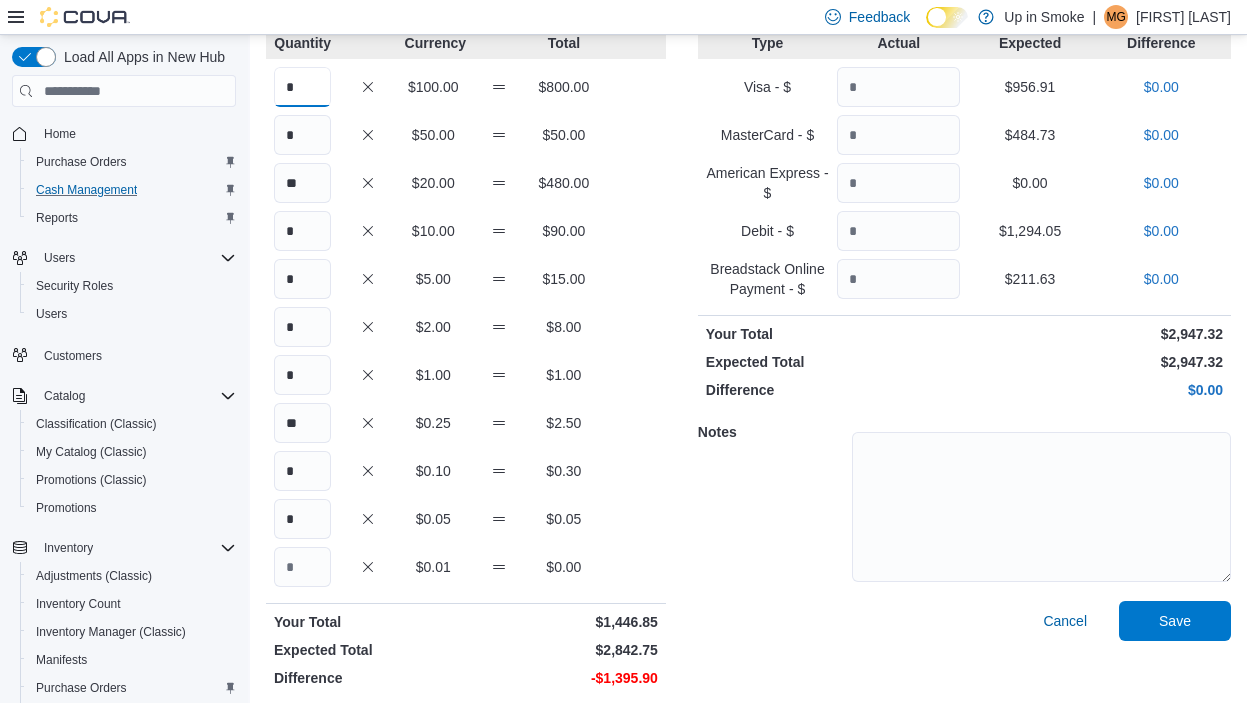 type on "*" 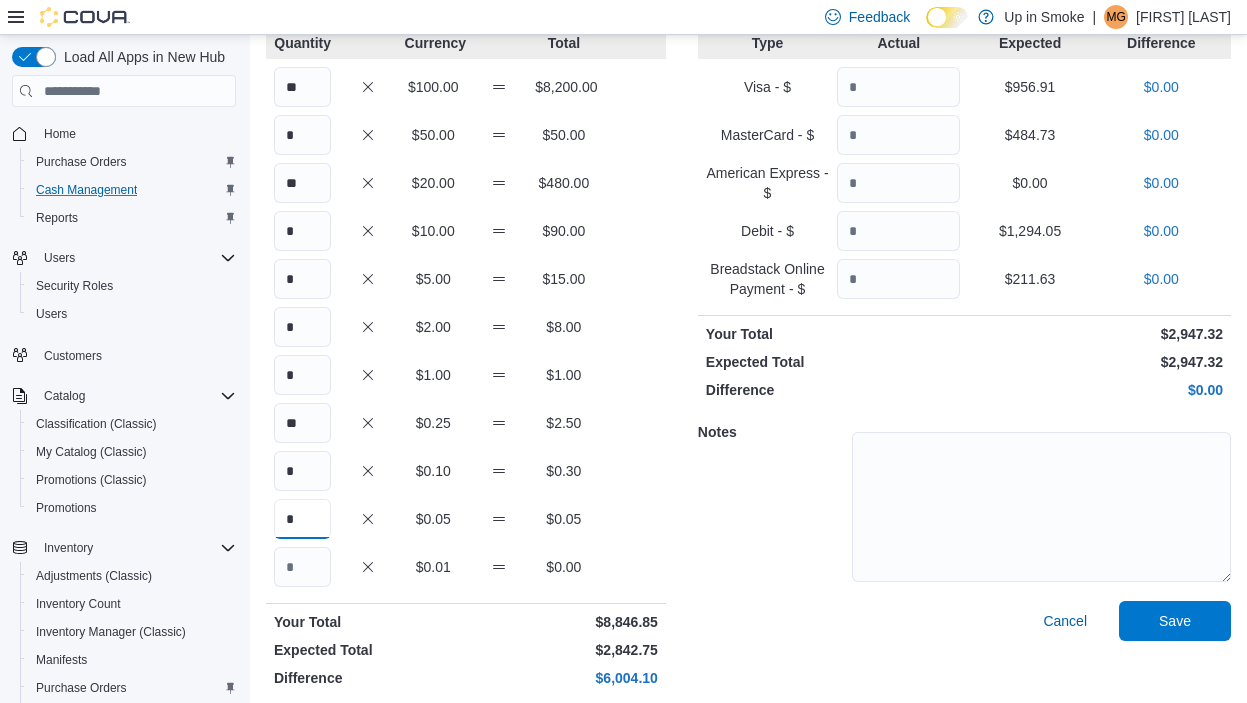 type on "**" 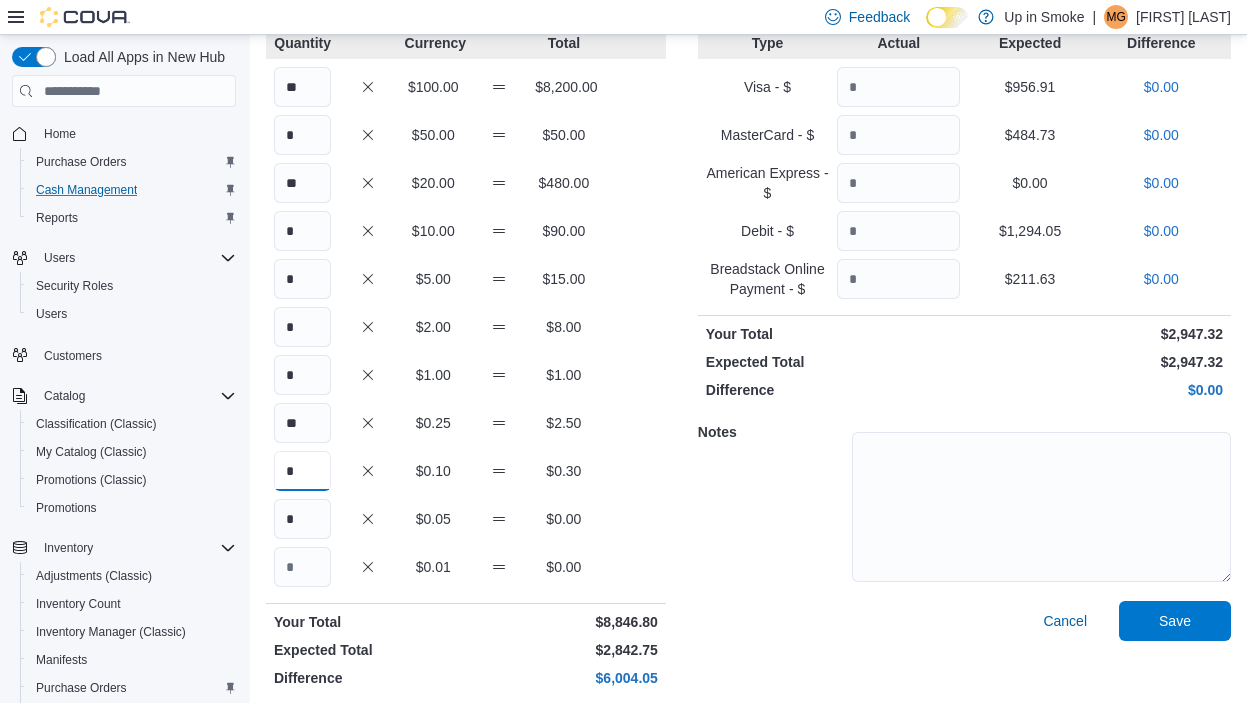 type on "*" 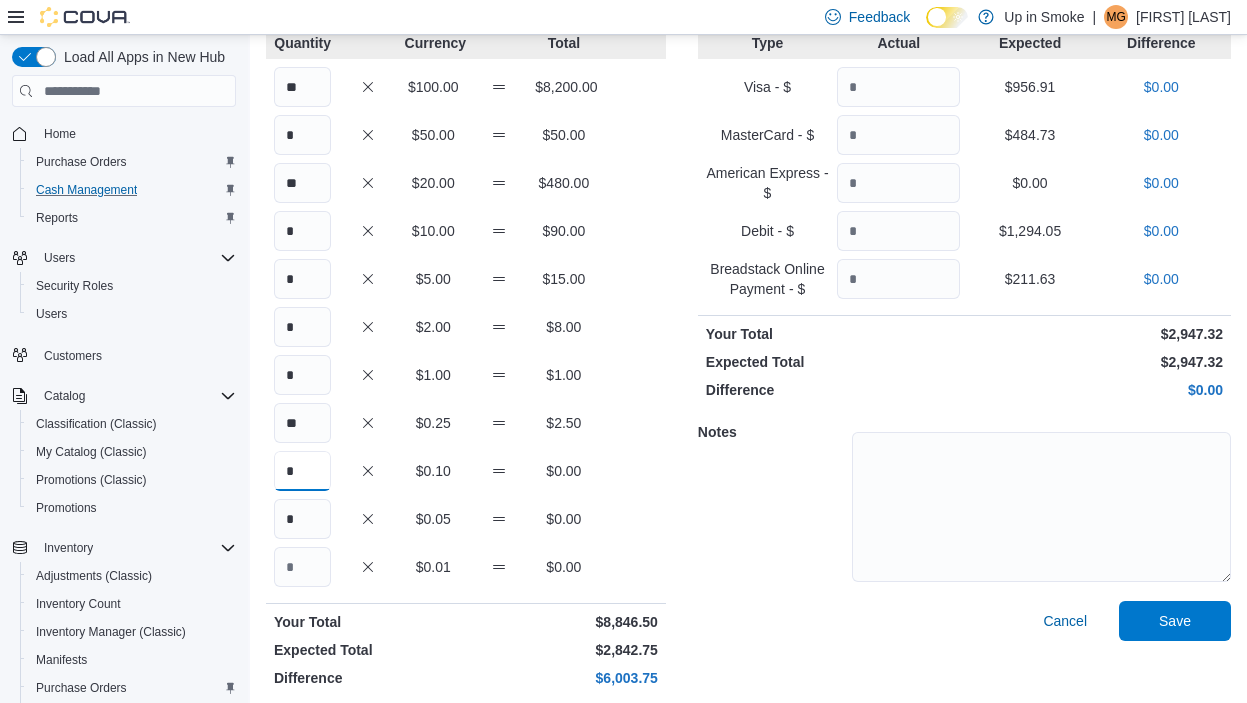 type on "*" 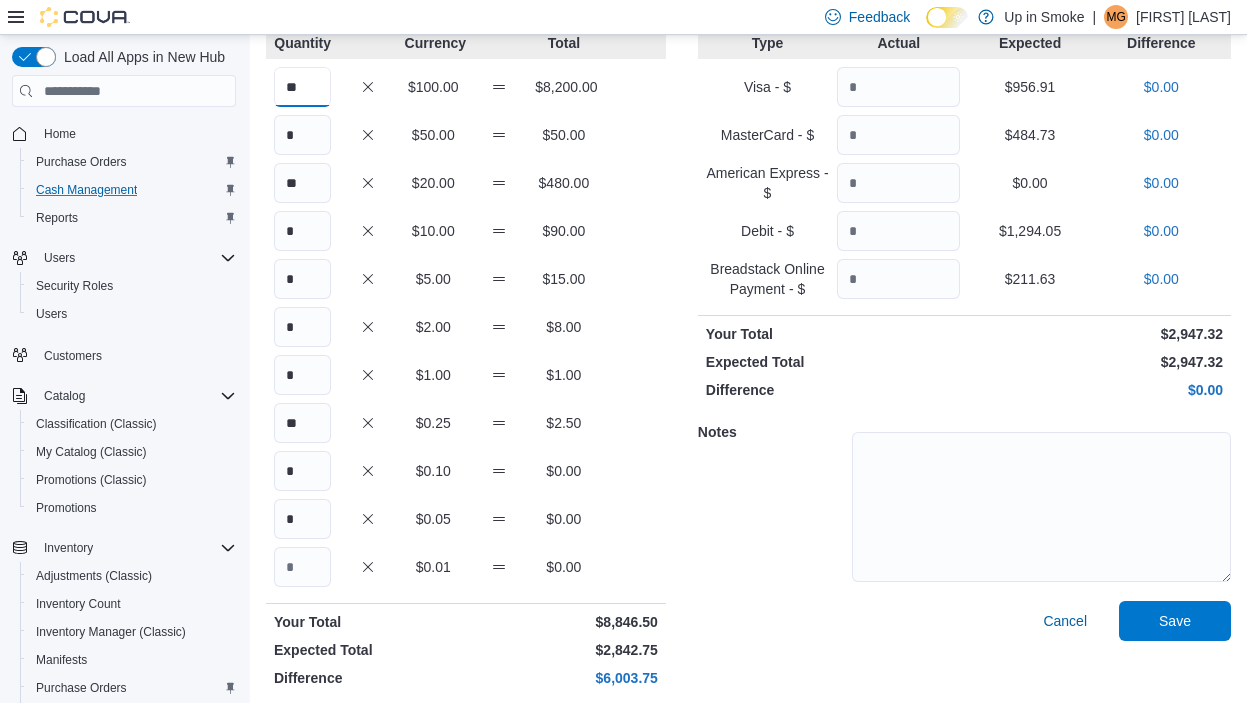 click on "**" at bounding box center [302, 87] 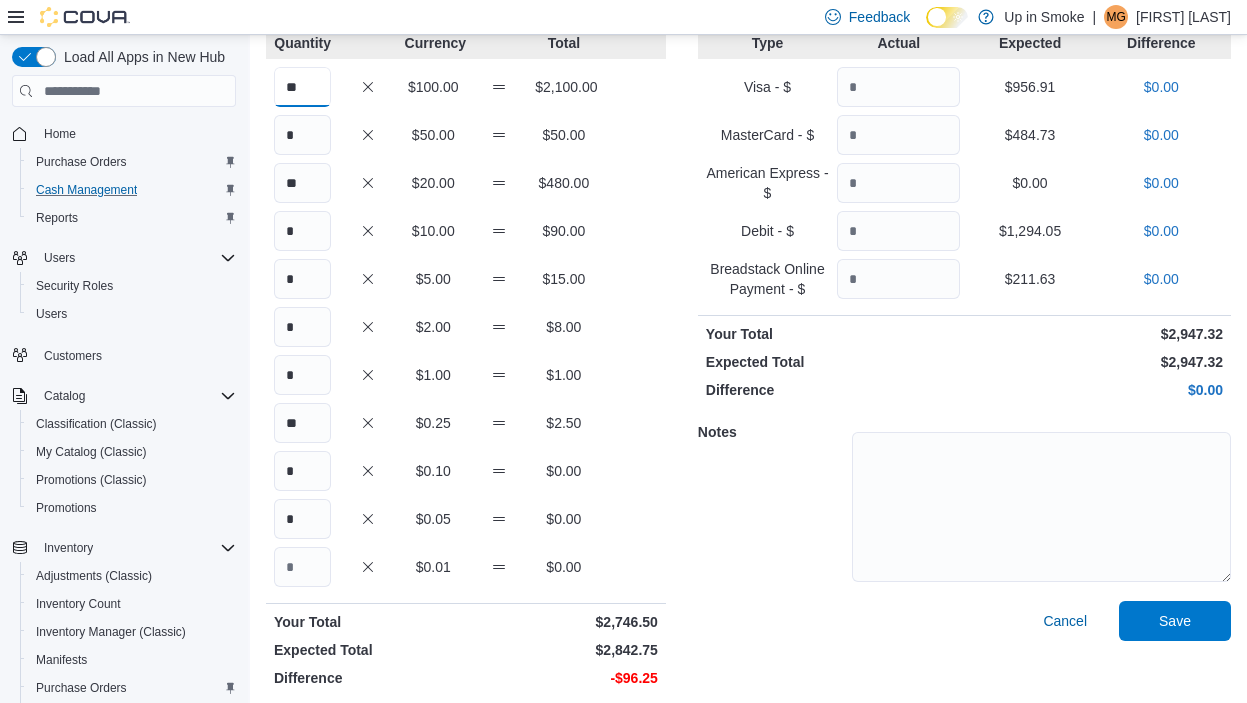 type on "**" 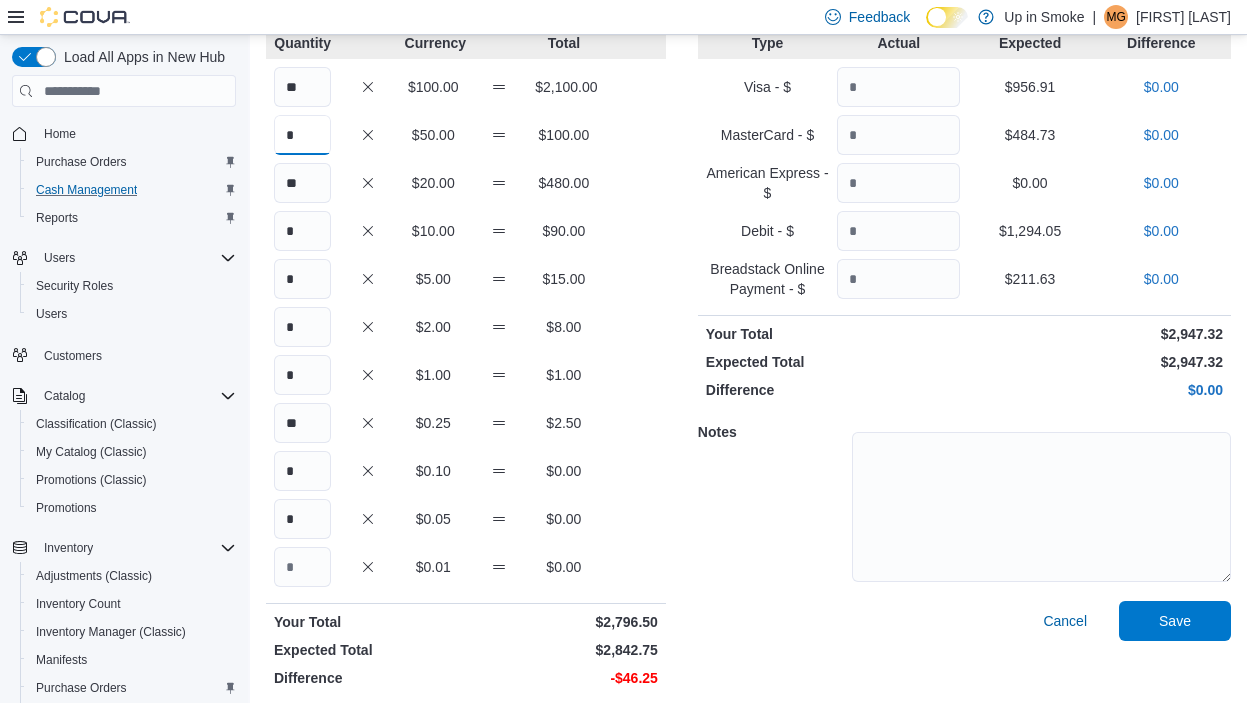 type on "*" 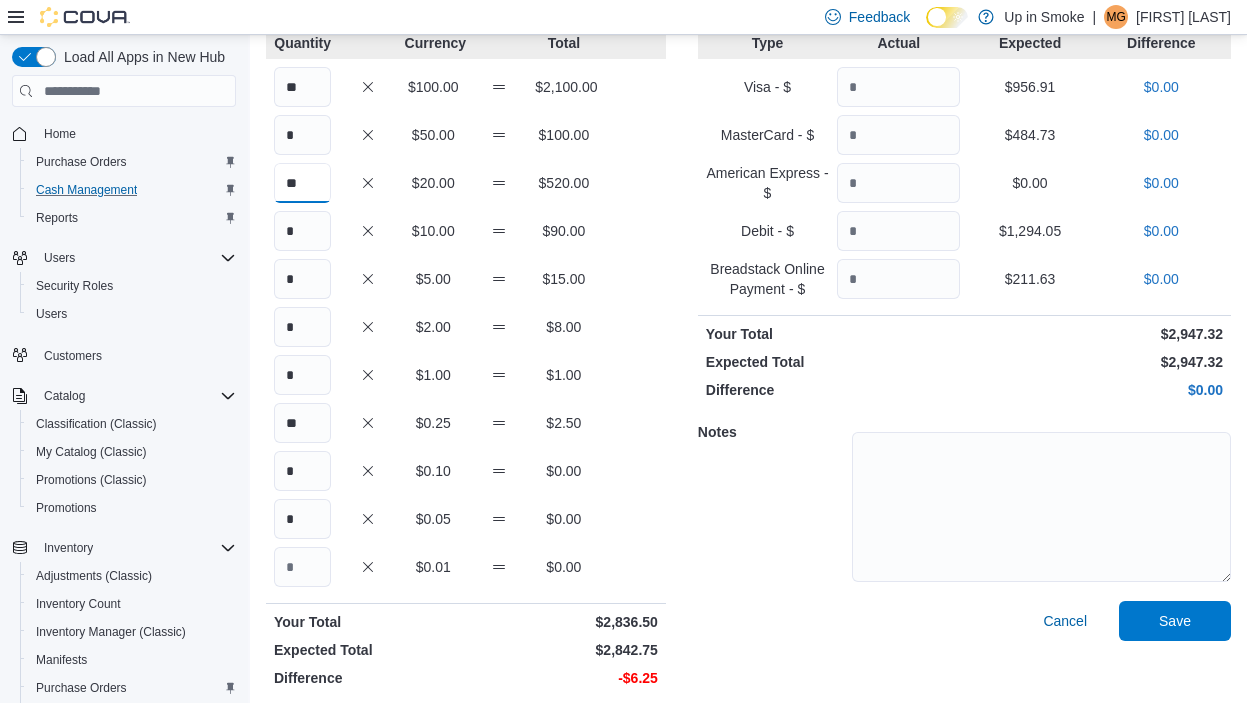 type on "**" 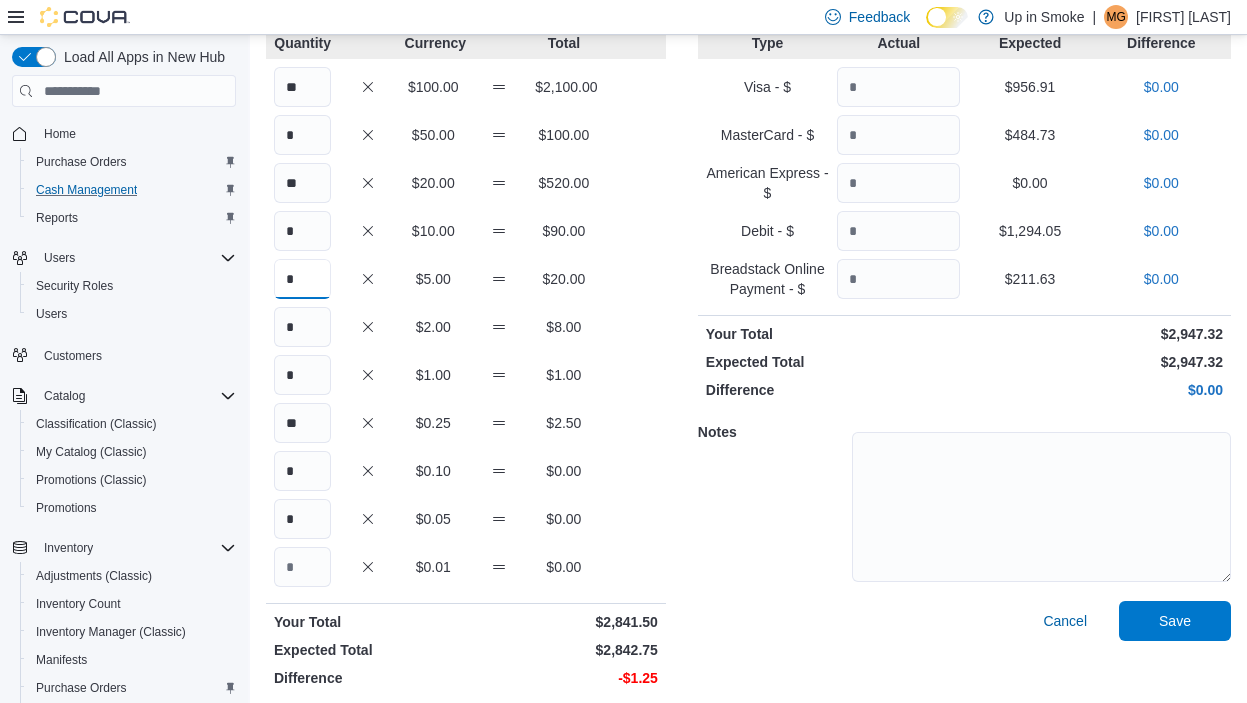 type on "*" 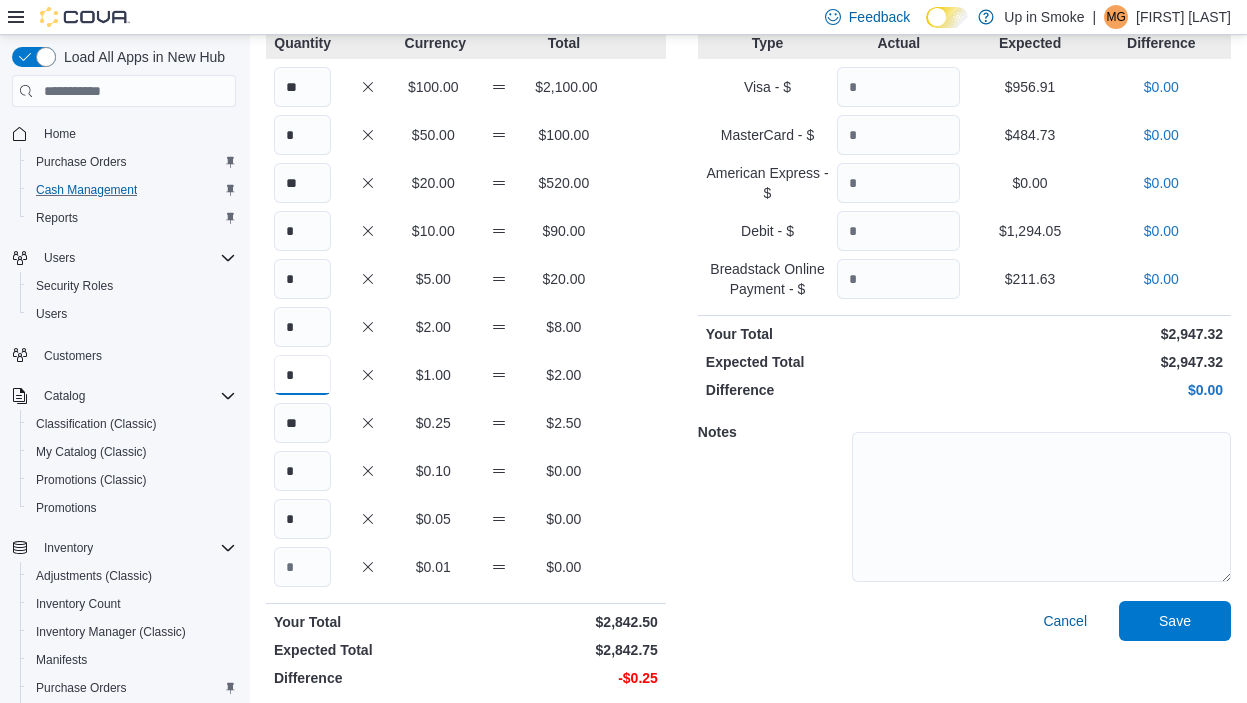 type on "*" 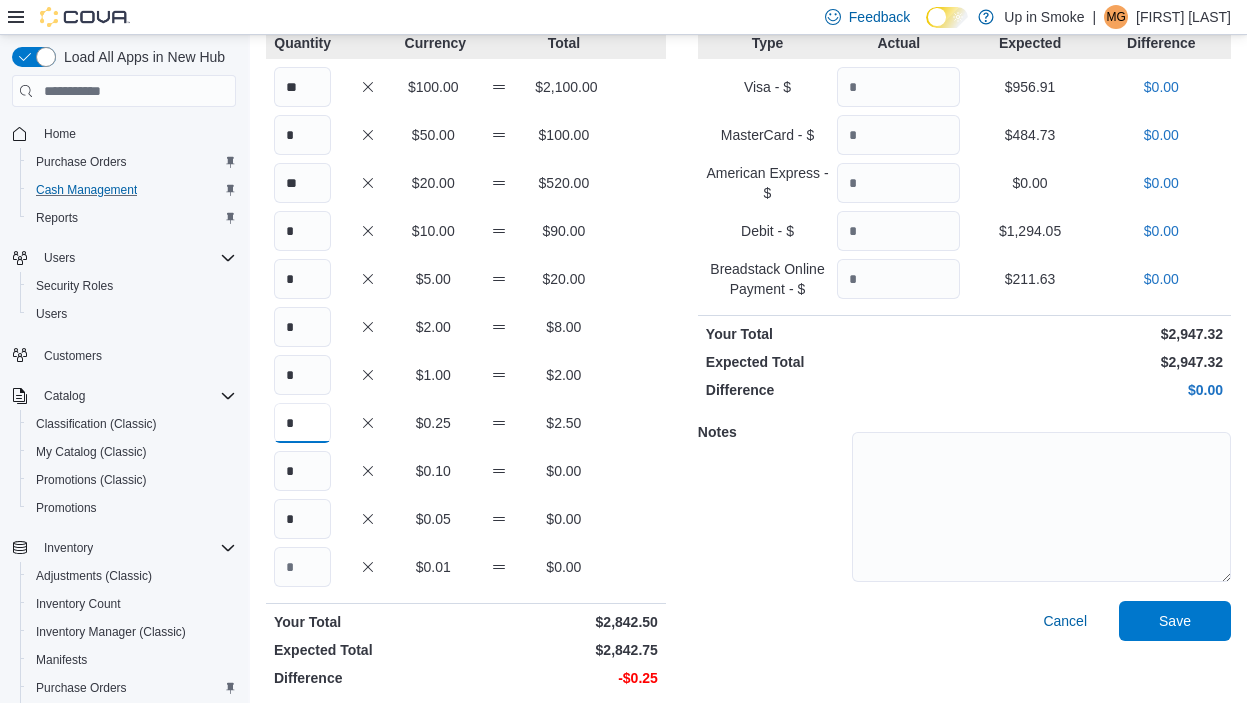 type on "**" 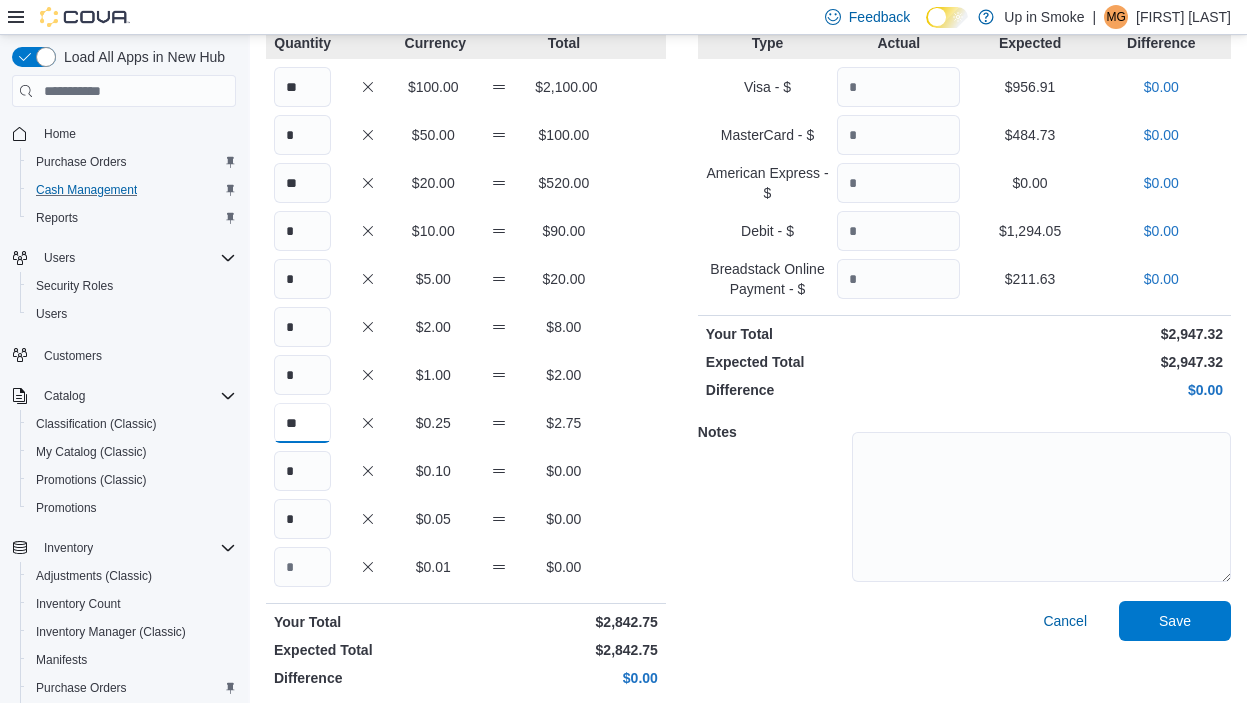 scroll, scrollTop: 150, scrollLeft: 0, axis: vertical 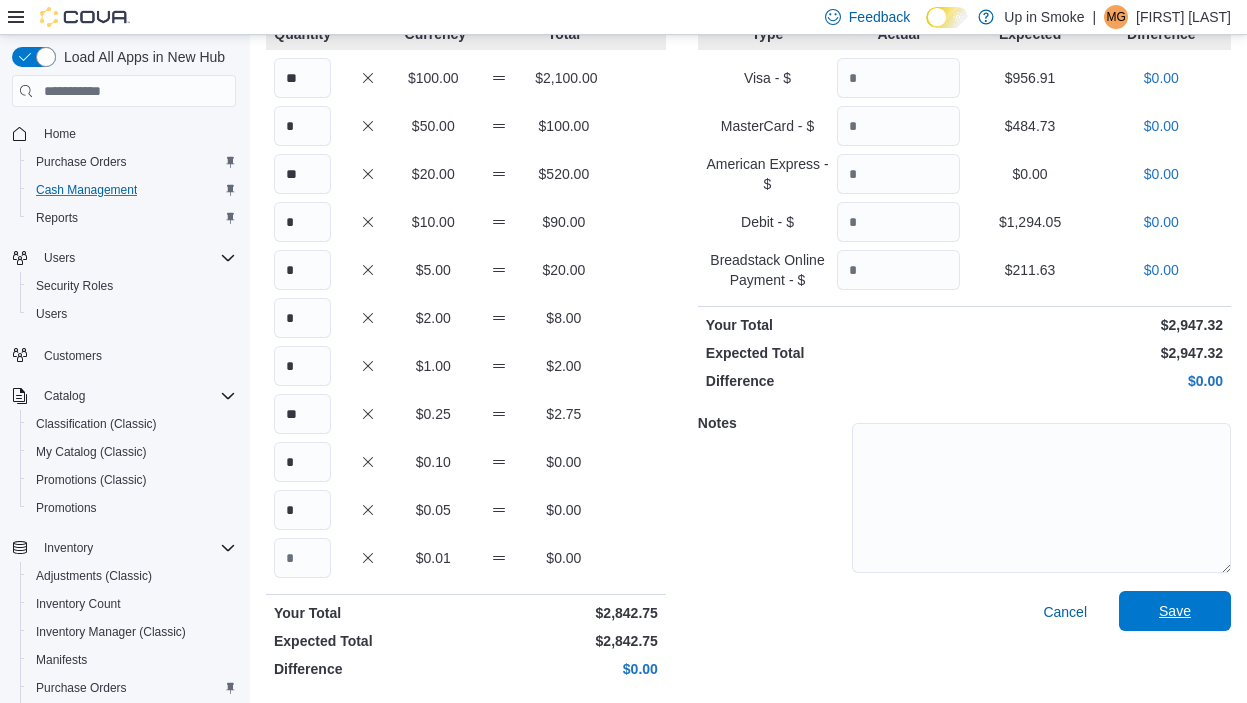 click on "Save" at bounding box center [1175, 611] 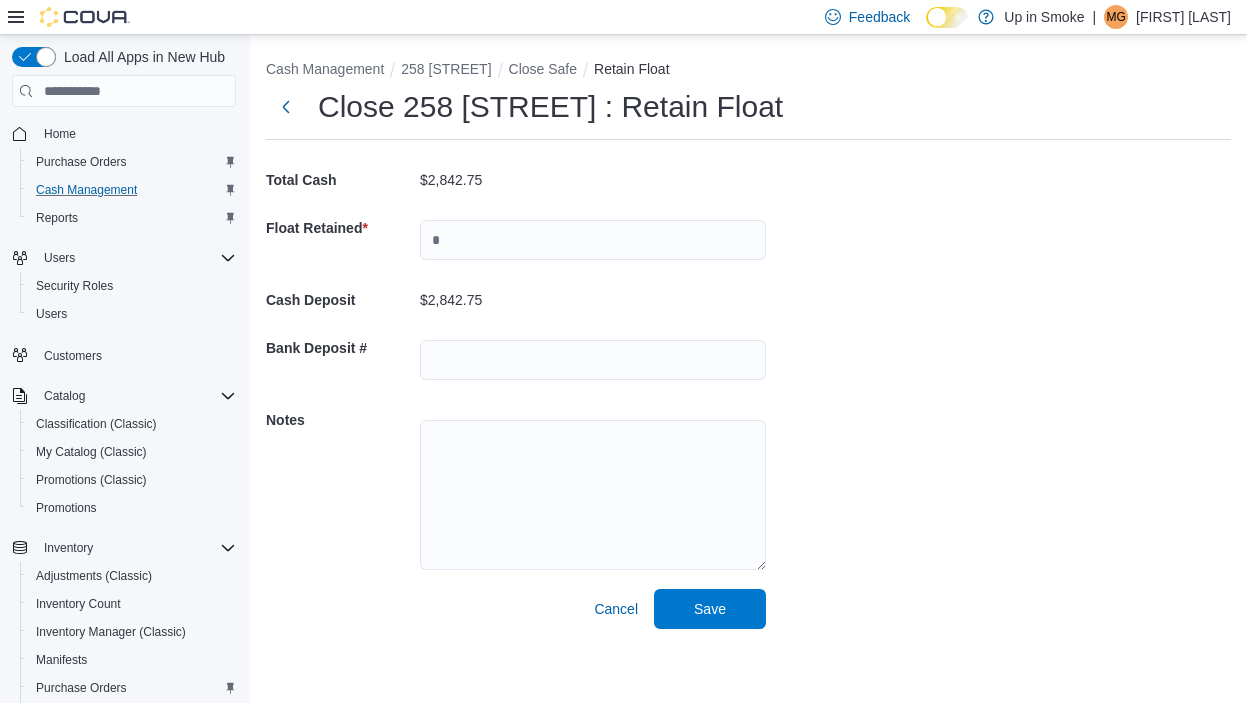 scroll, scrollTop: 0, scrollLeft: 0, axis: both 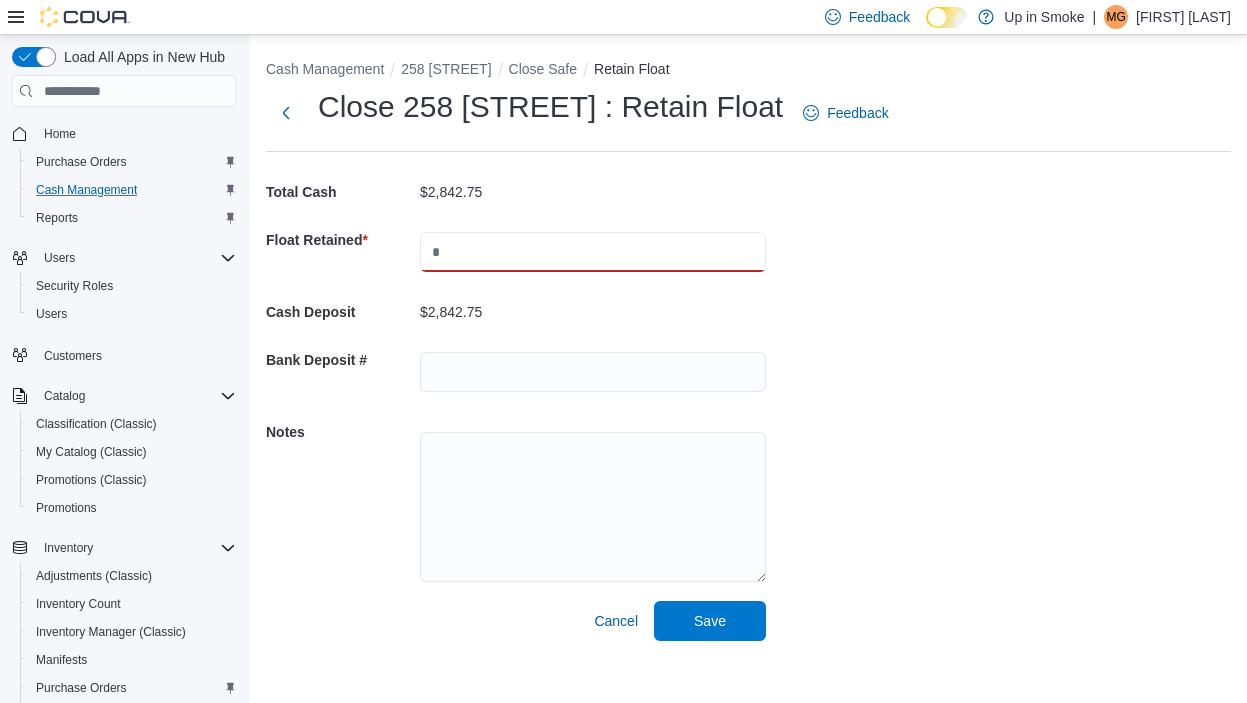 click at bounding box center (593, 252) 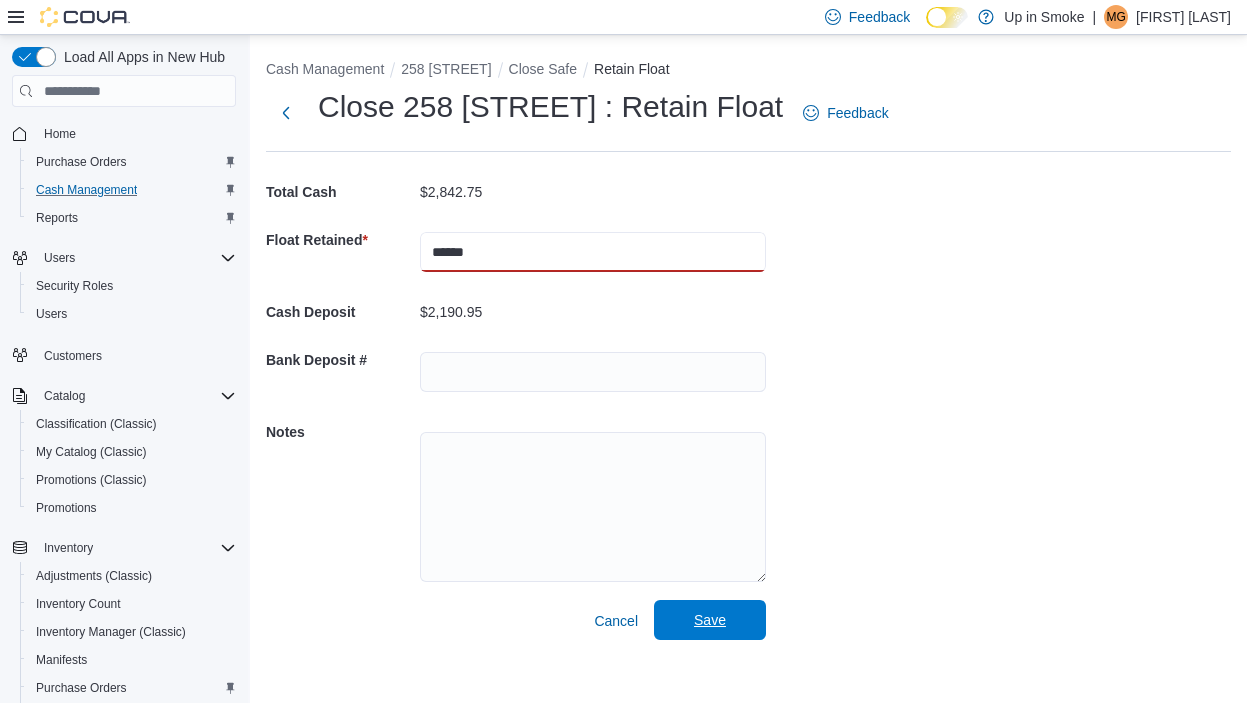 type on "******" 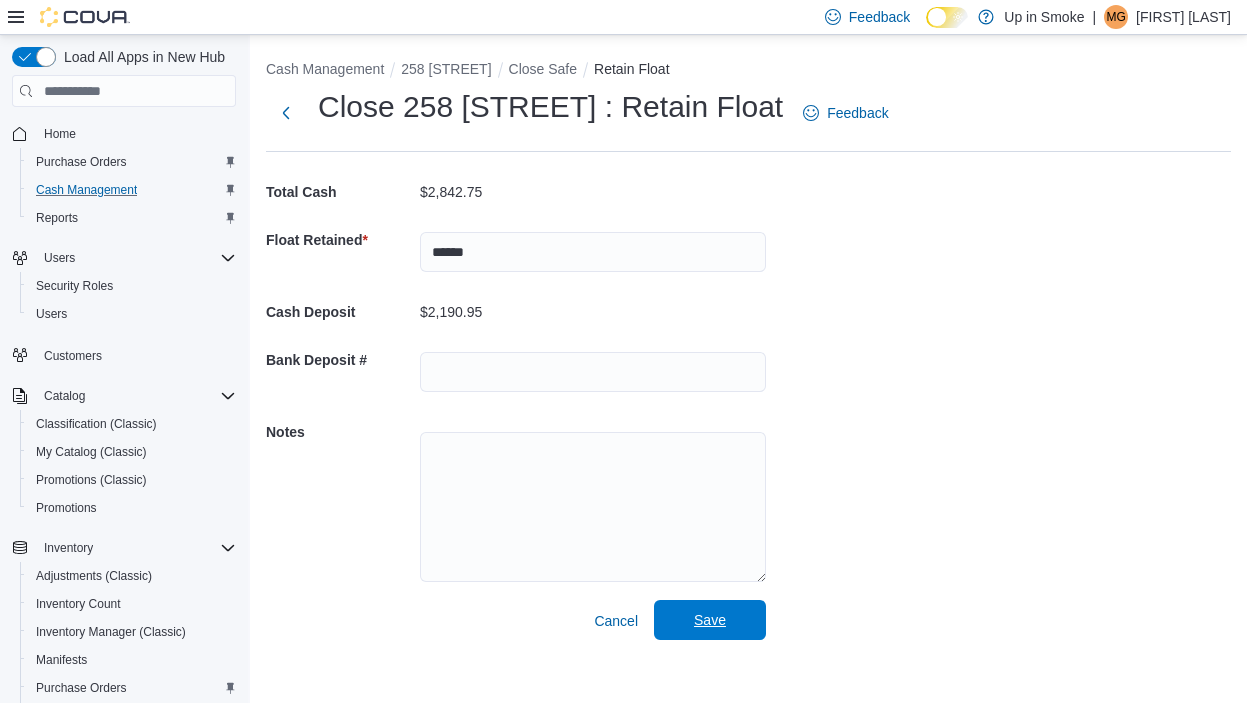 click on "Save" at bounding box center (710, 620) 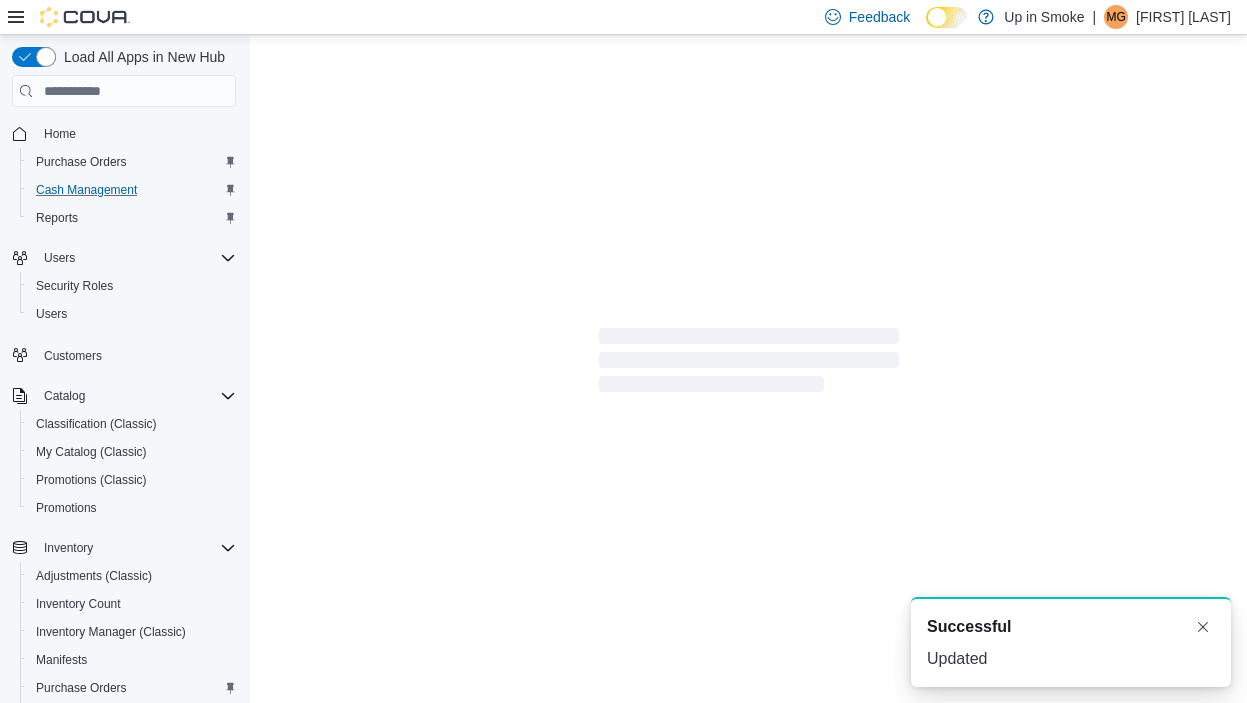 scroll, scrollTop: 0, scrollLeft: 0, axis: both 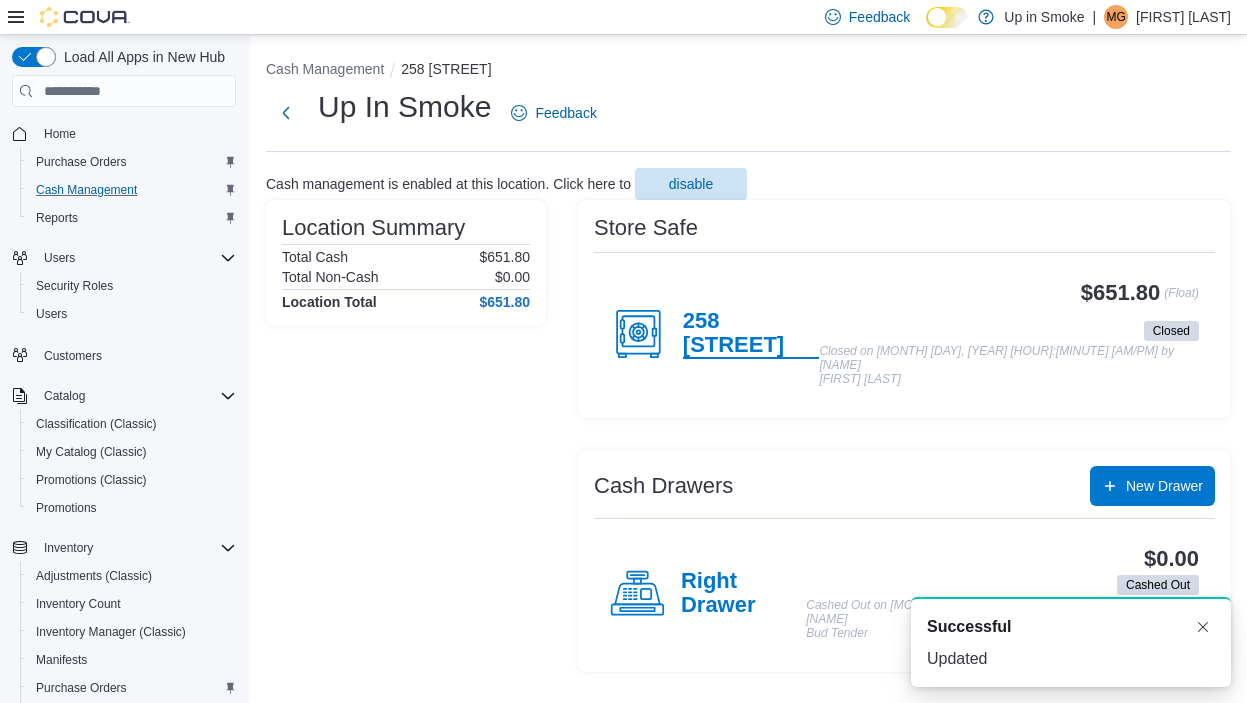 click on "258 [STREET]" at bounding box center [751, 334] 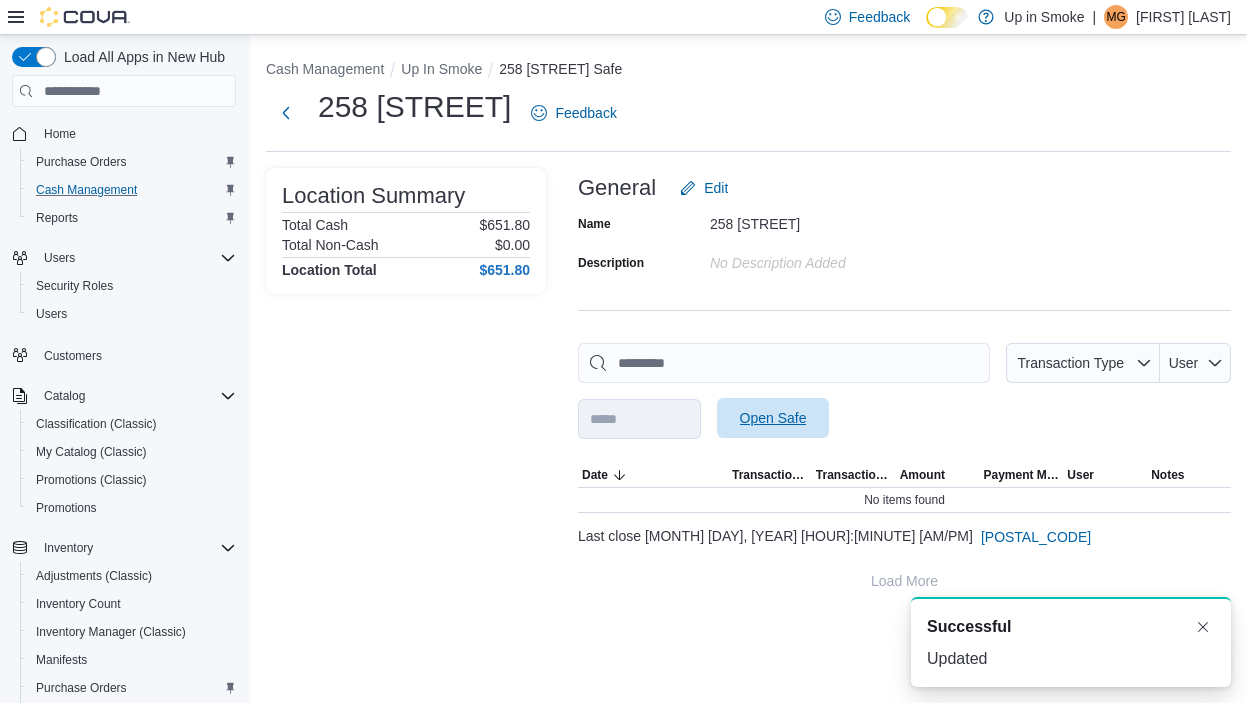 click on "Open Safe" at bounding box center [773, 418] 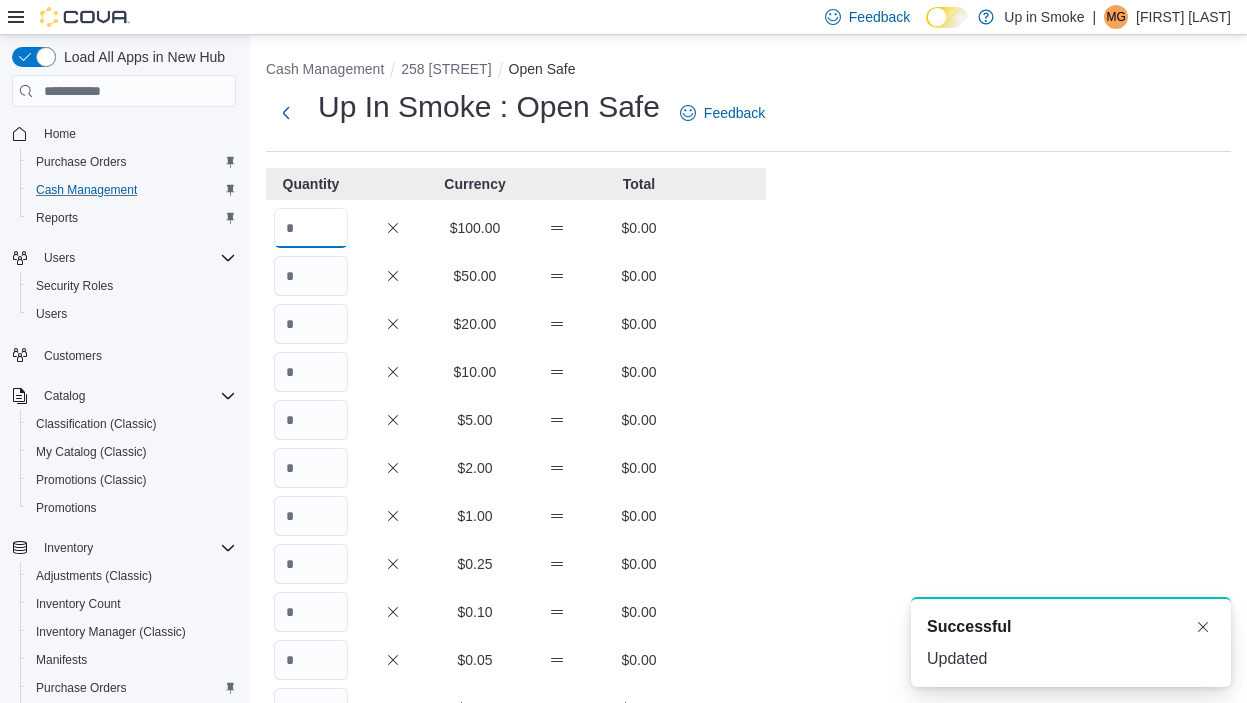 click at bounding box center (311, 228) 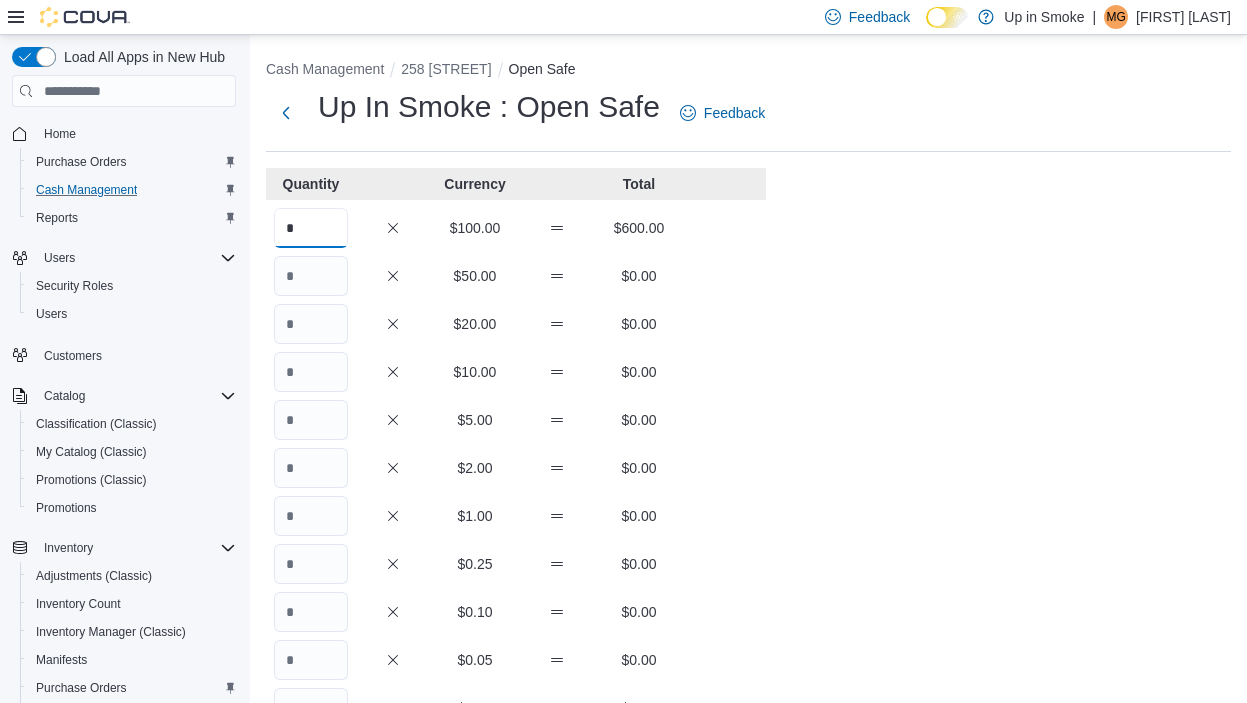 type on "*" 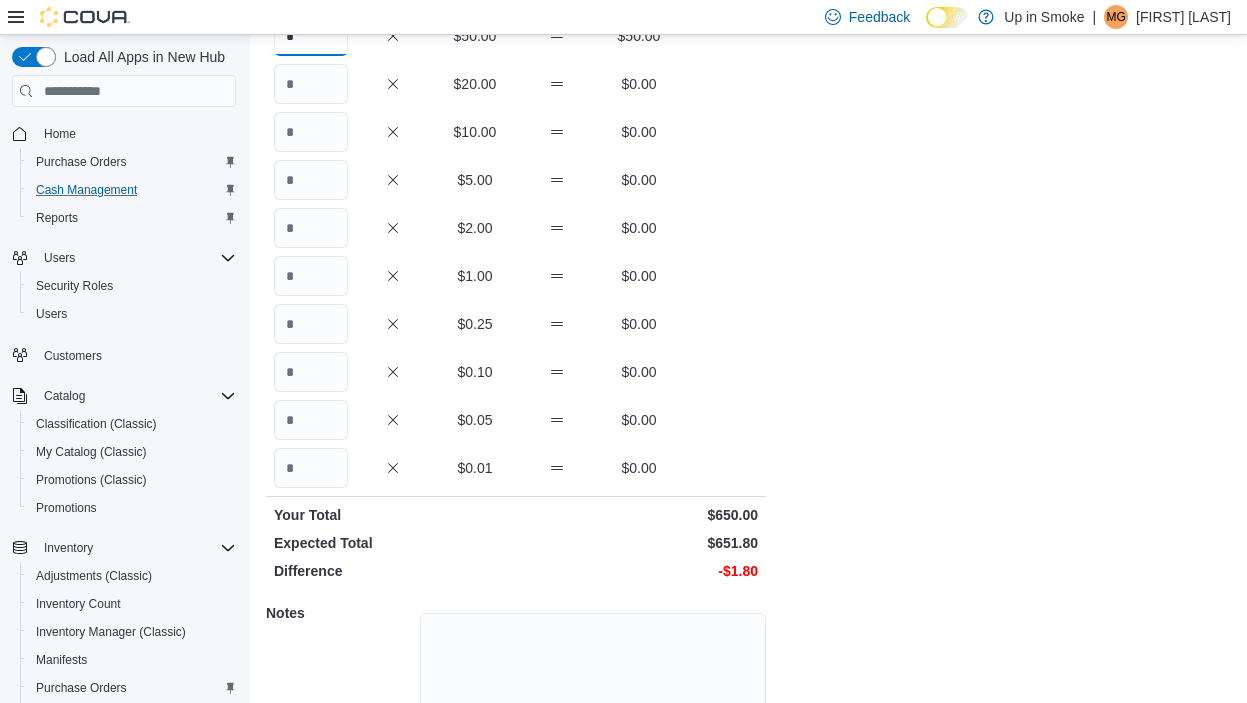 scroll, scrollTop: 375, scrollLeft: 0, axis: vertical 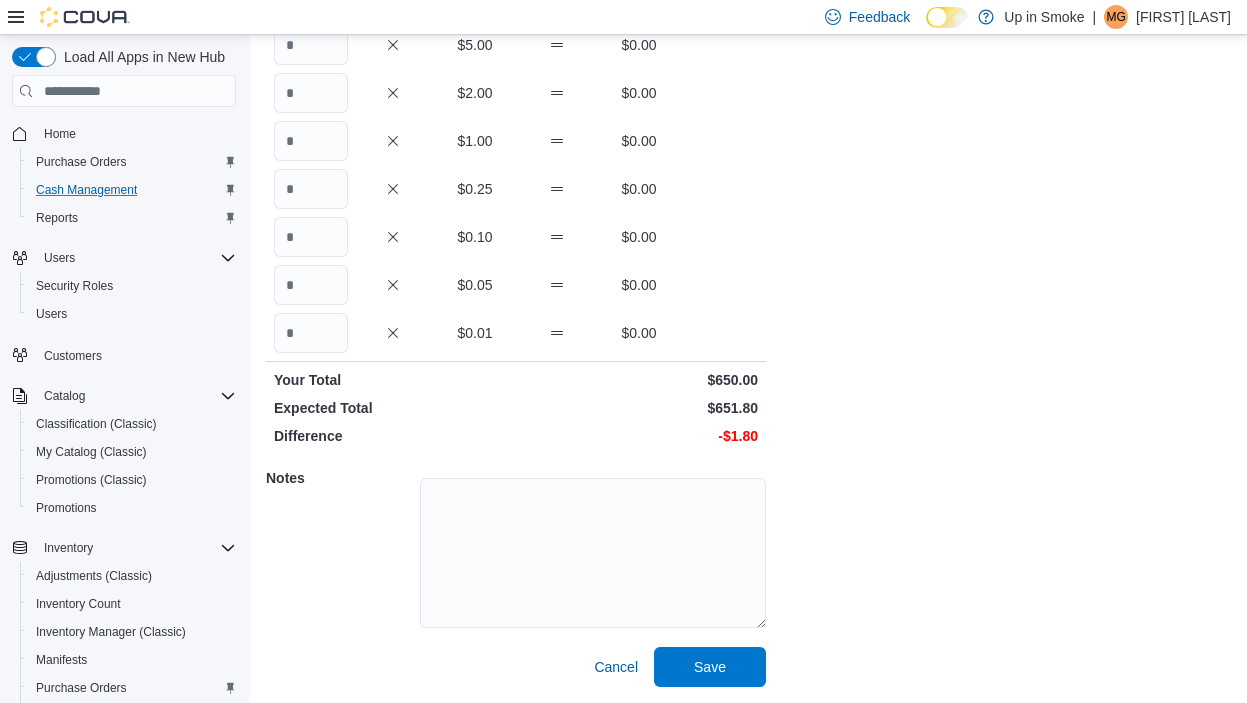 type on "*" 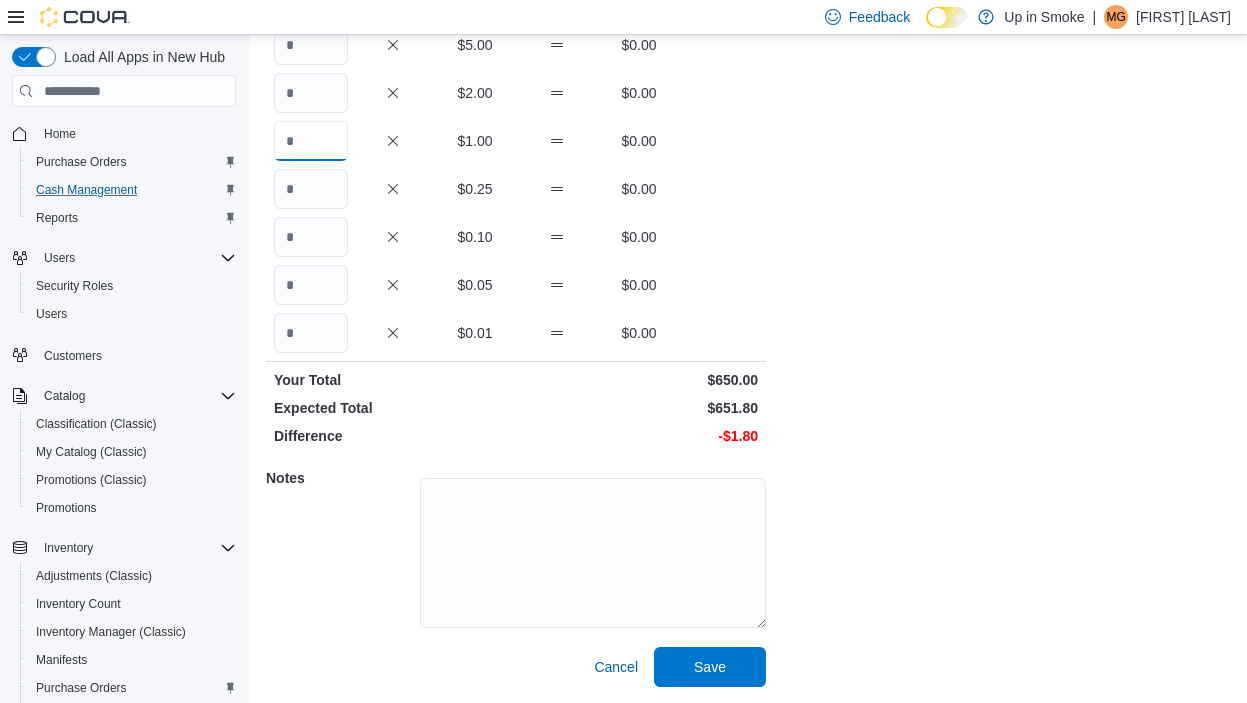 click at bounding box center (311, 141) 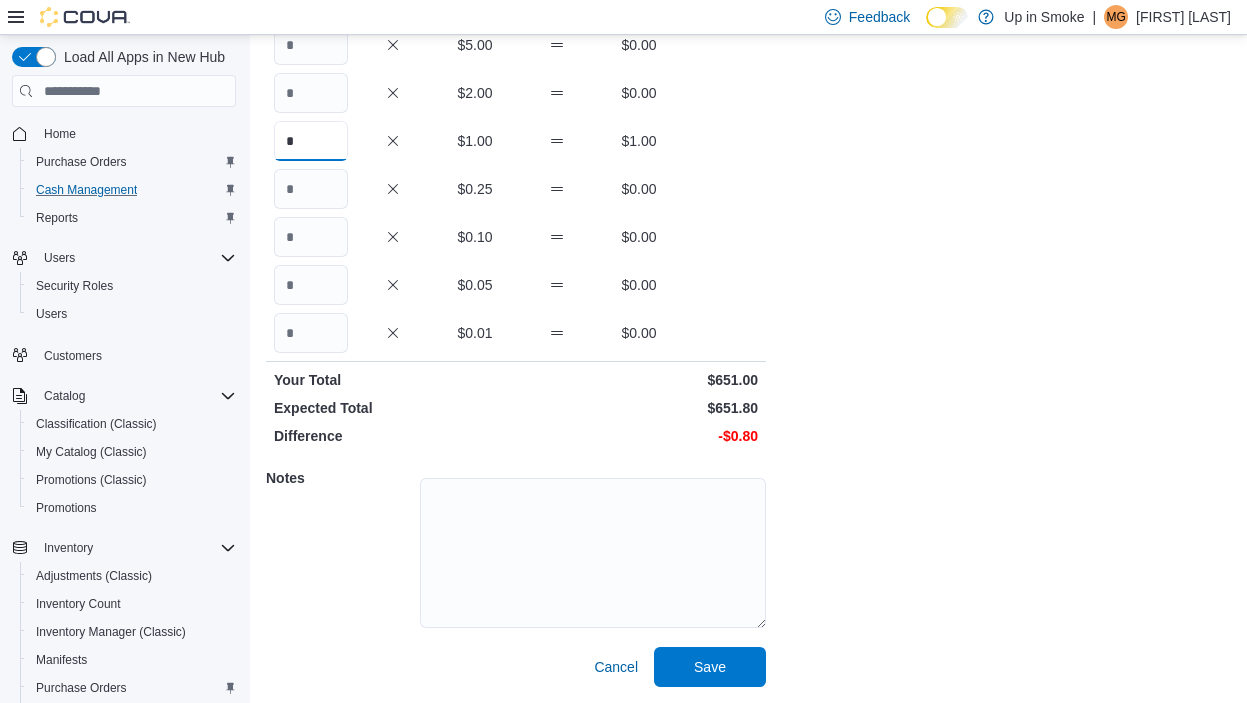 type on "*" 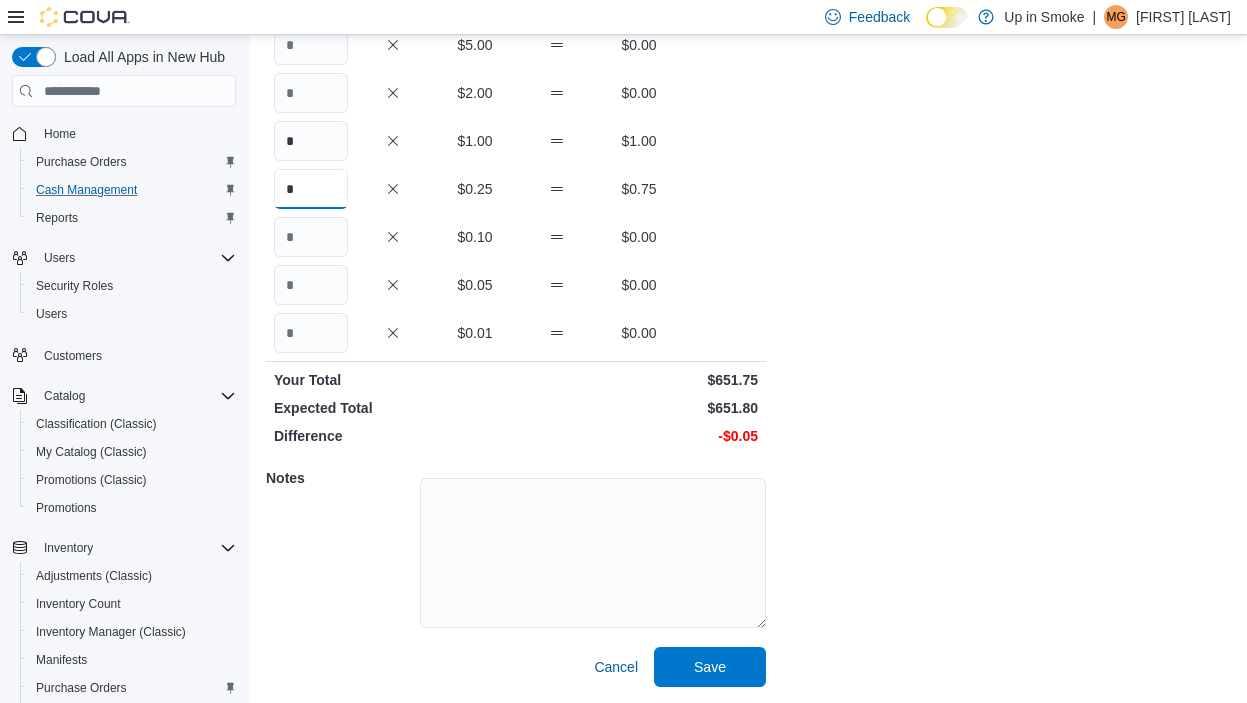 type on "*" 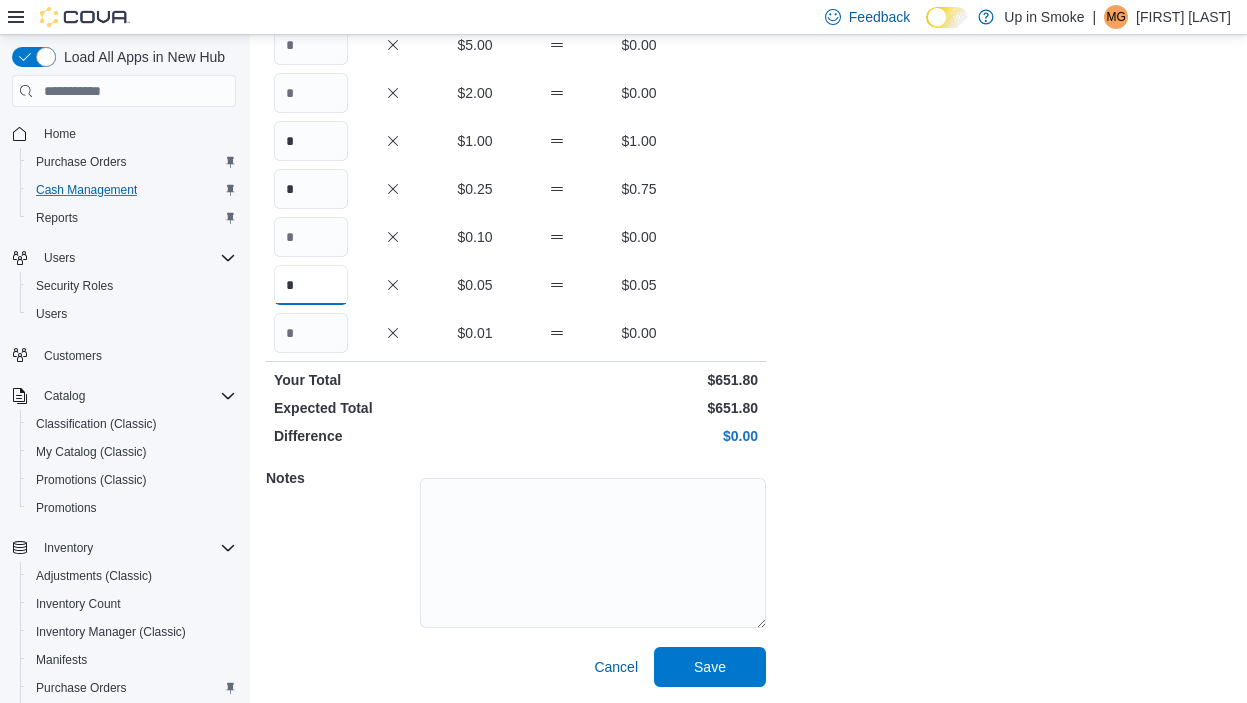 type on "*" 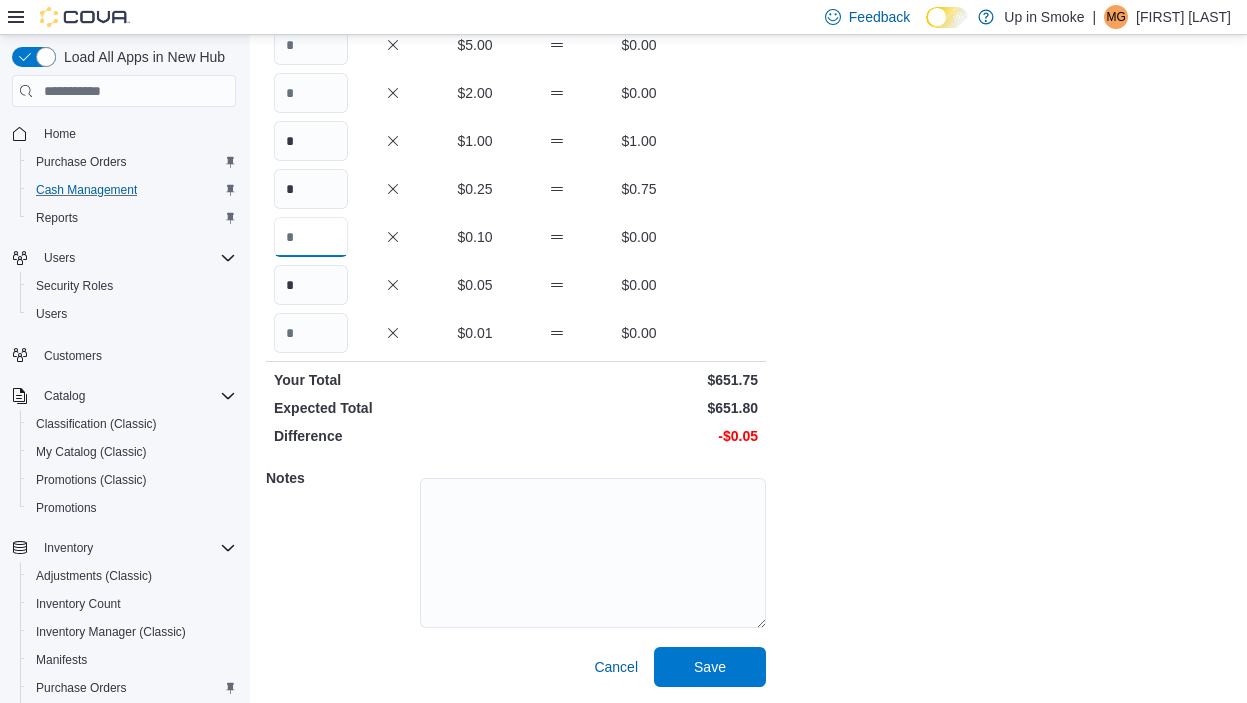 click at bounding box center [311, 237] 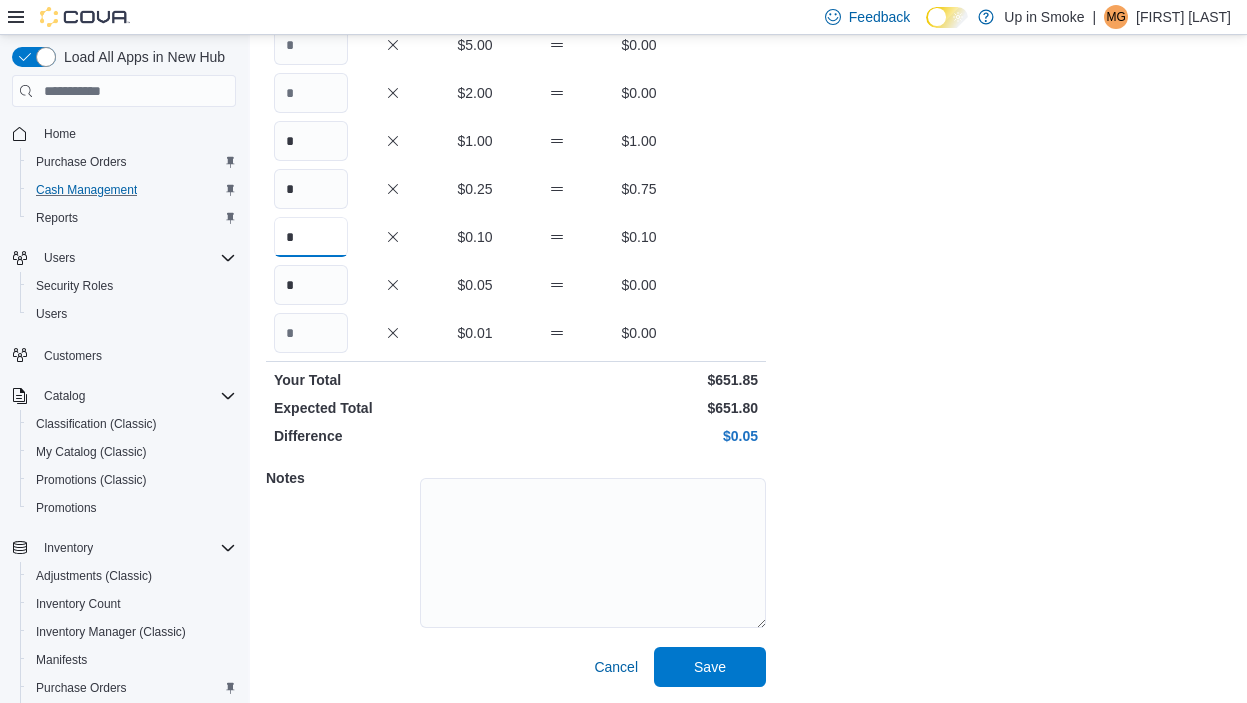 type on "*" 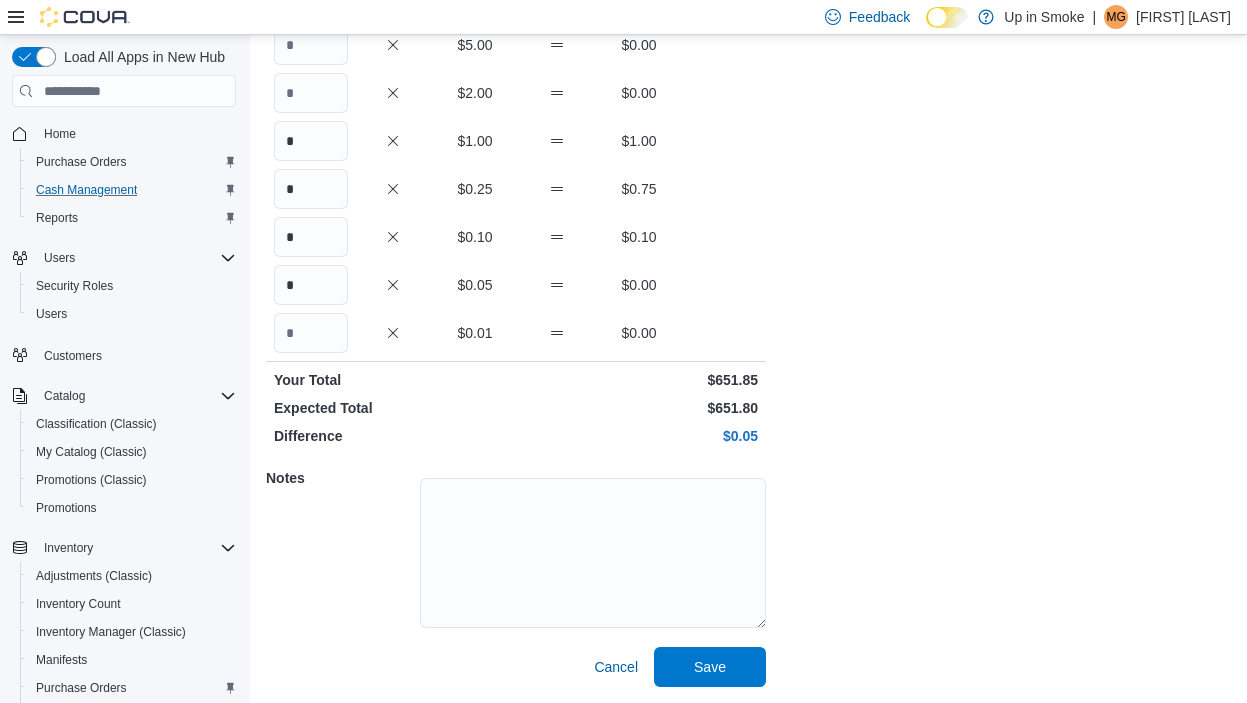 click on "Cash Management 258 [STREET] Open Safe Up In Smoke : Open Safe Feedback   Quantity Currency Total * $100.00 $600.00 * $50.00 $50.00 $20.00 $0.00 $10.00 $0.00 $5.00 $0.00 $2.00 $0.00 * $1.00 $1.00 * $0.25 $0.75 * $0.10 $0.10 * $0.05 $0.00 $0.01 $0.00 Your Total $651.85 Expected Total $651.80 Difference $0.05 Notes Cancel Save" at bounding box center [748, 181] 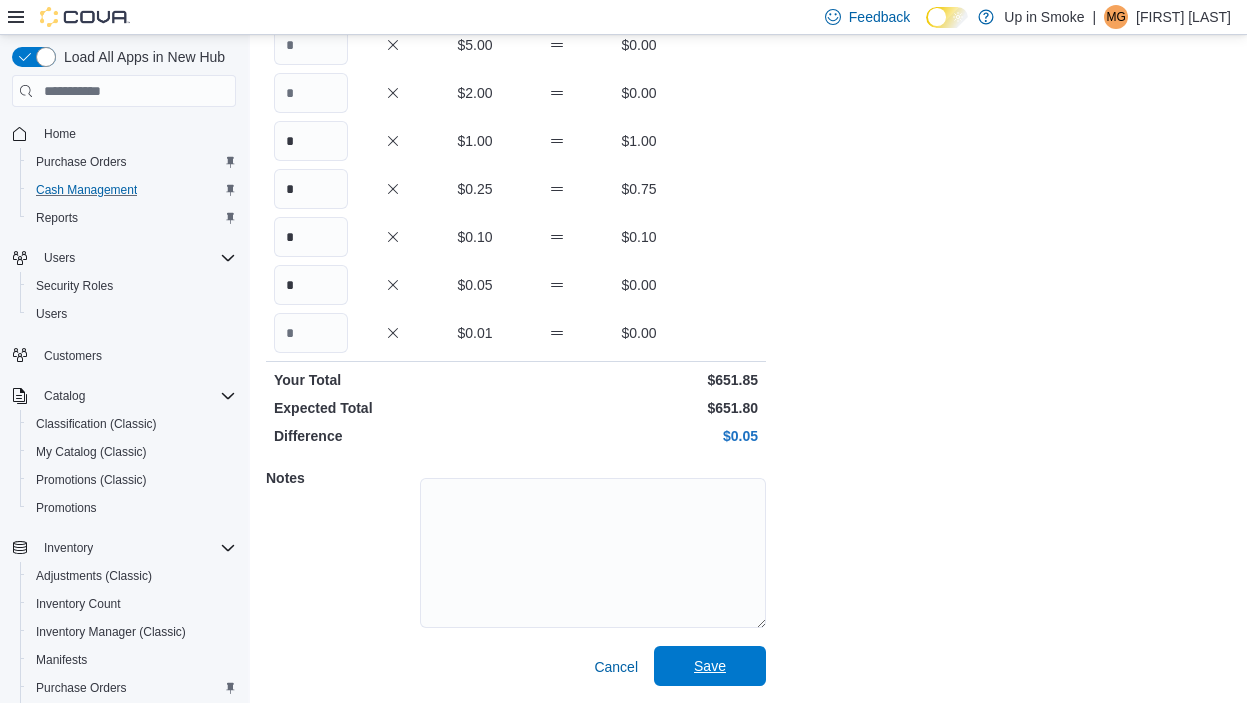 click on "Save" at bounding box center (710, 666) 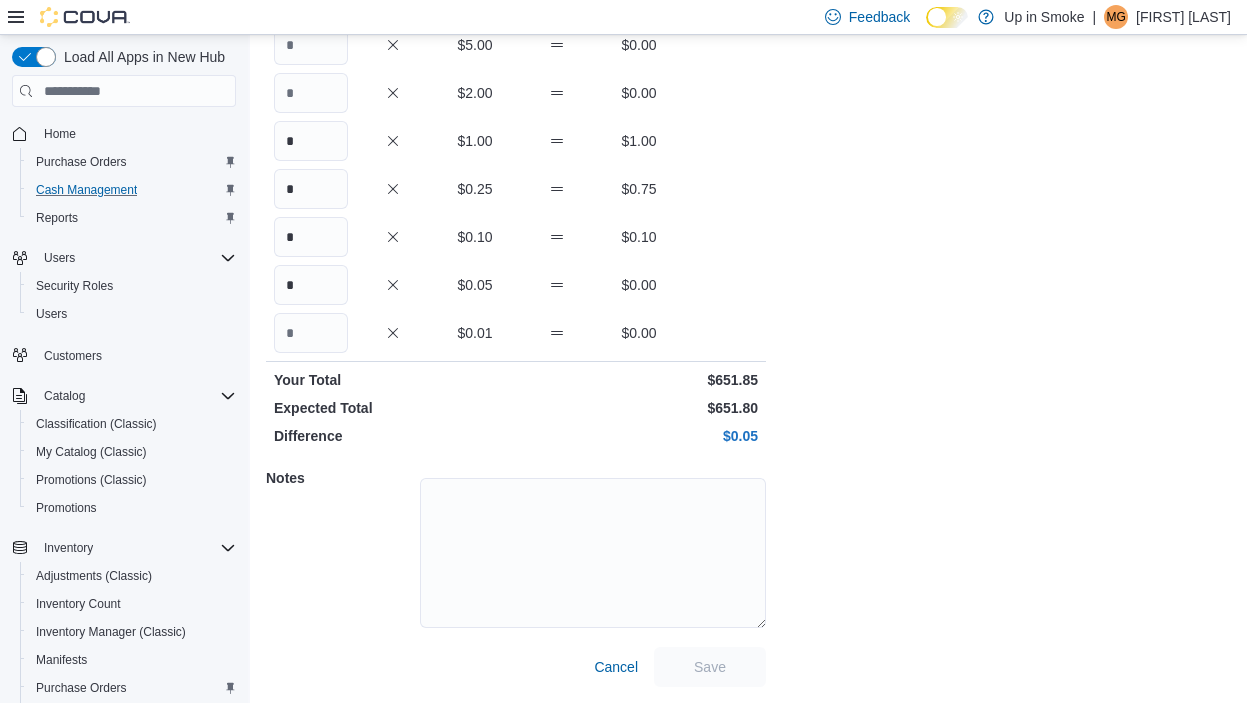 scroll, scrollTop: 0, scrollLeft: 0, axis: both 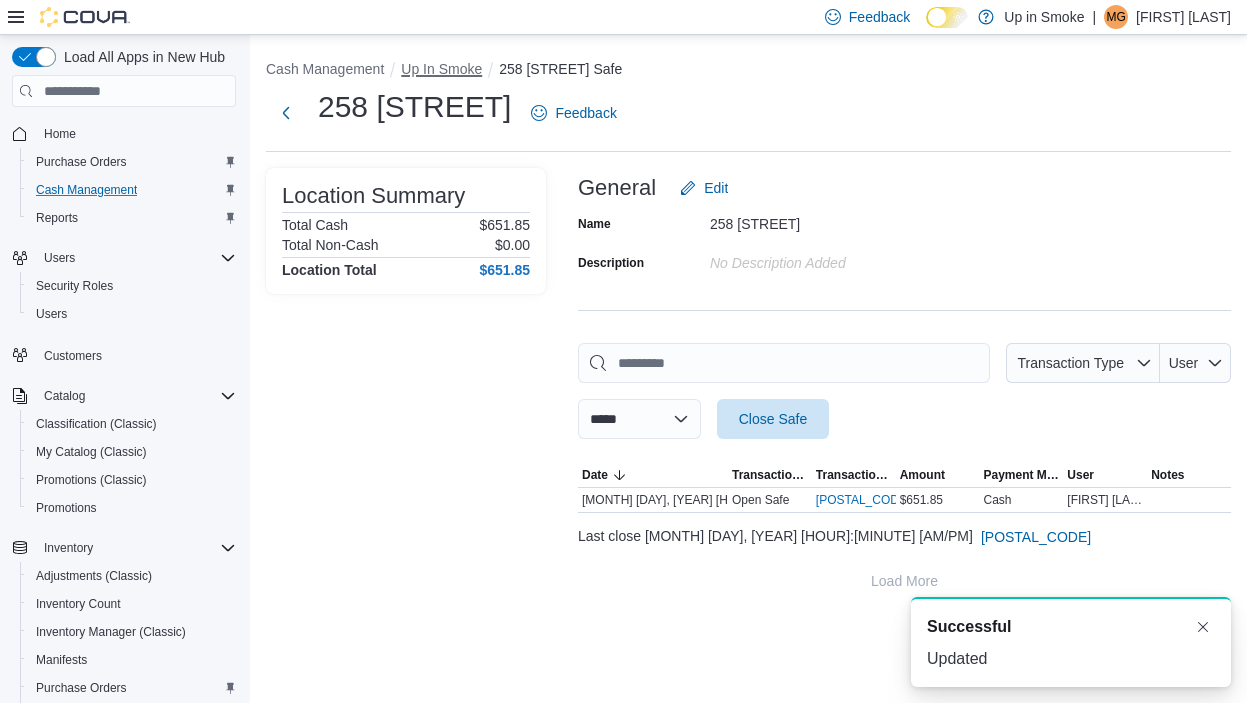 click on "Up In Smoke" at bounding box center [441, 69] 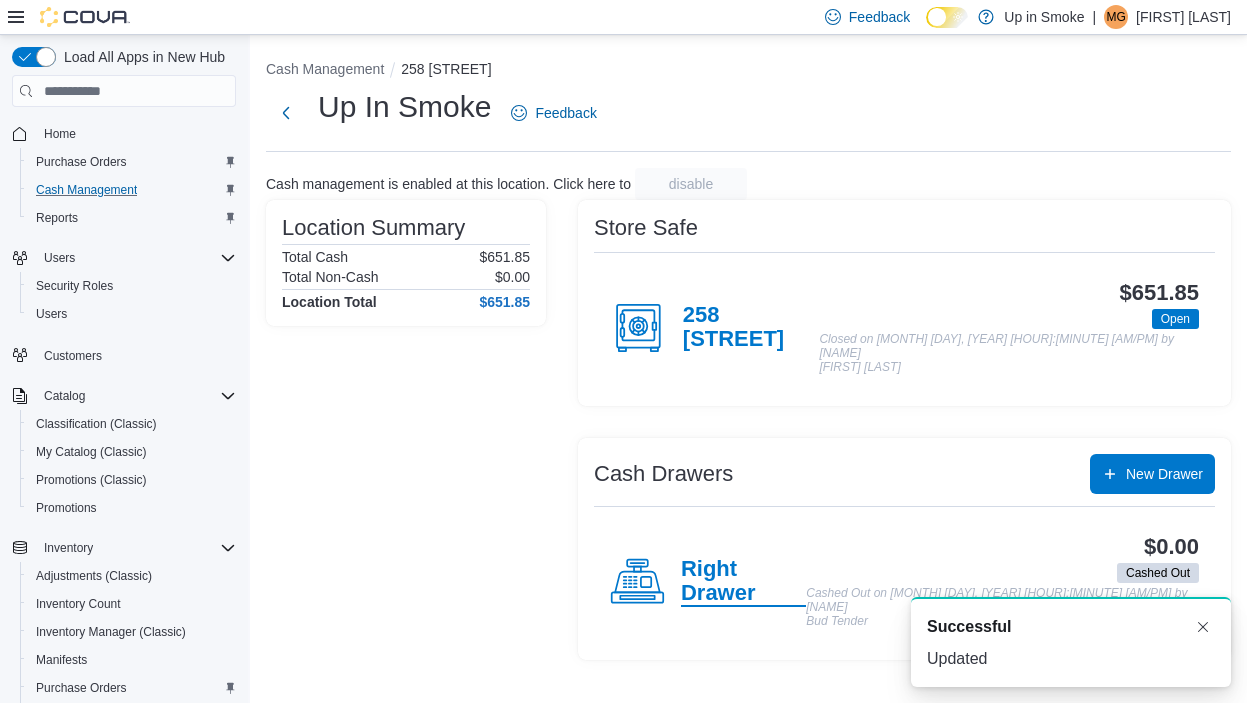 click on "Right Drawer" at bounding box center [743, 582] 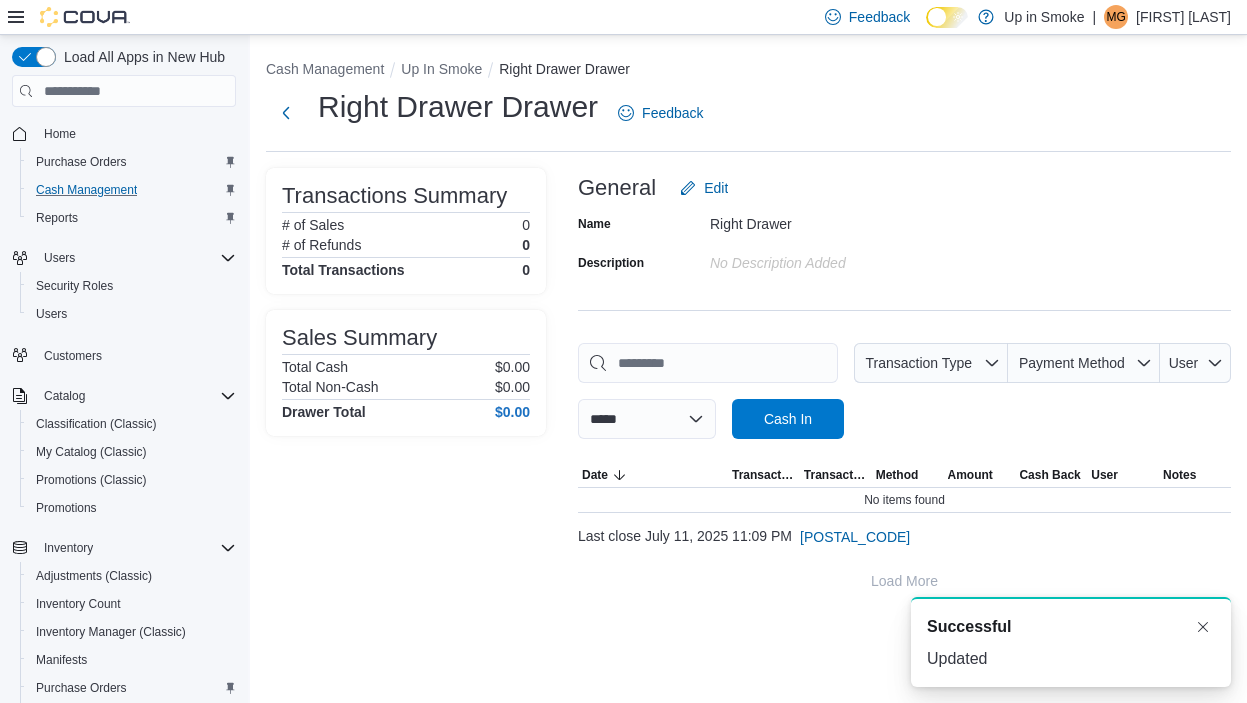 click on "**********" at bounding box center [904, 391] 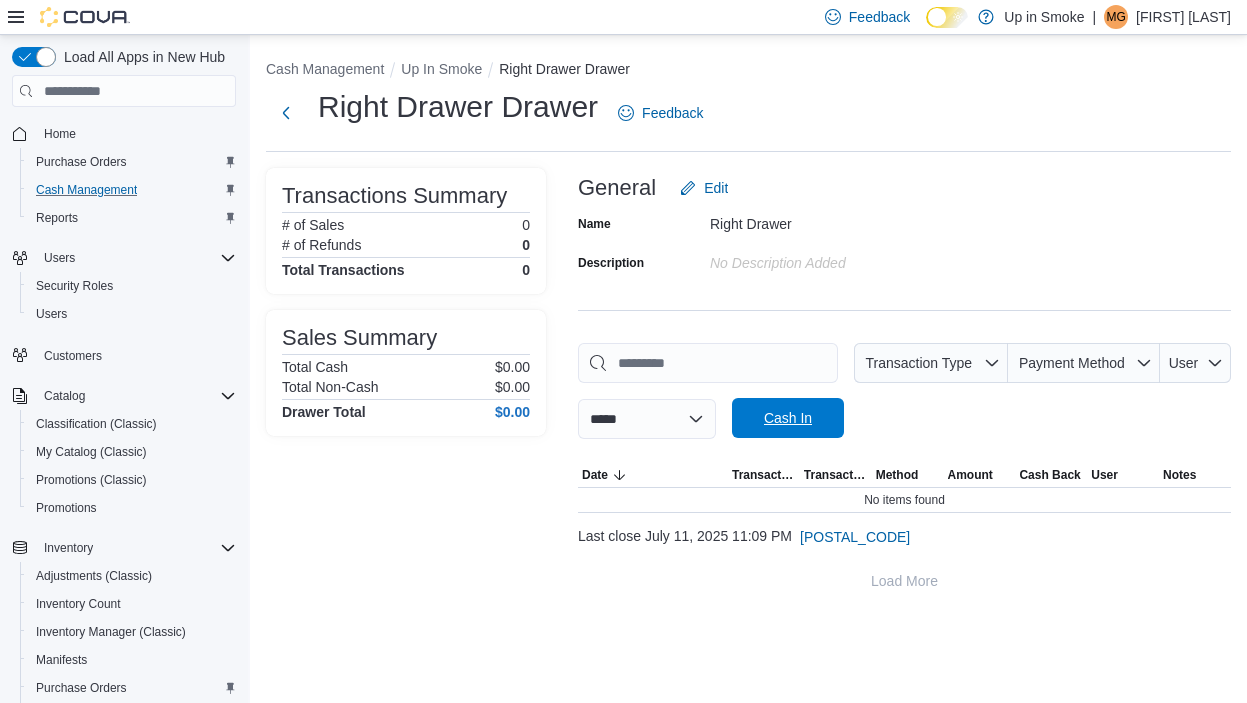 click on "Cash In" at bounding box center (788, 418) 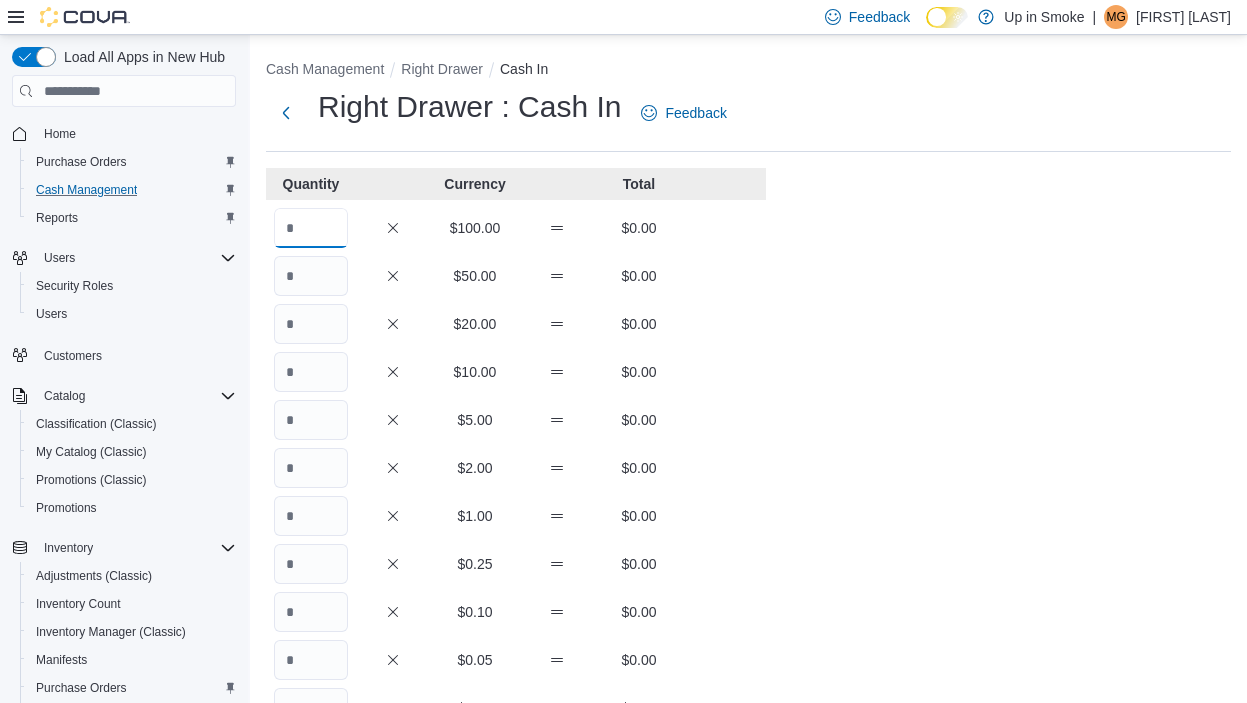 click at bounding box center (311, 228) 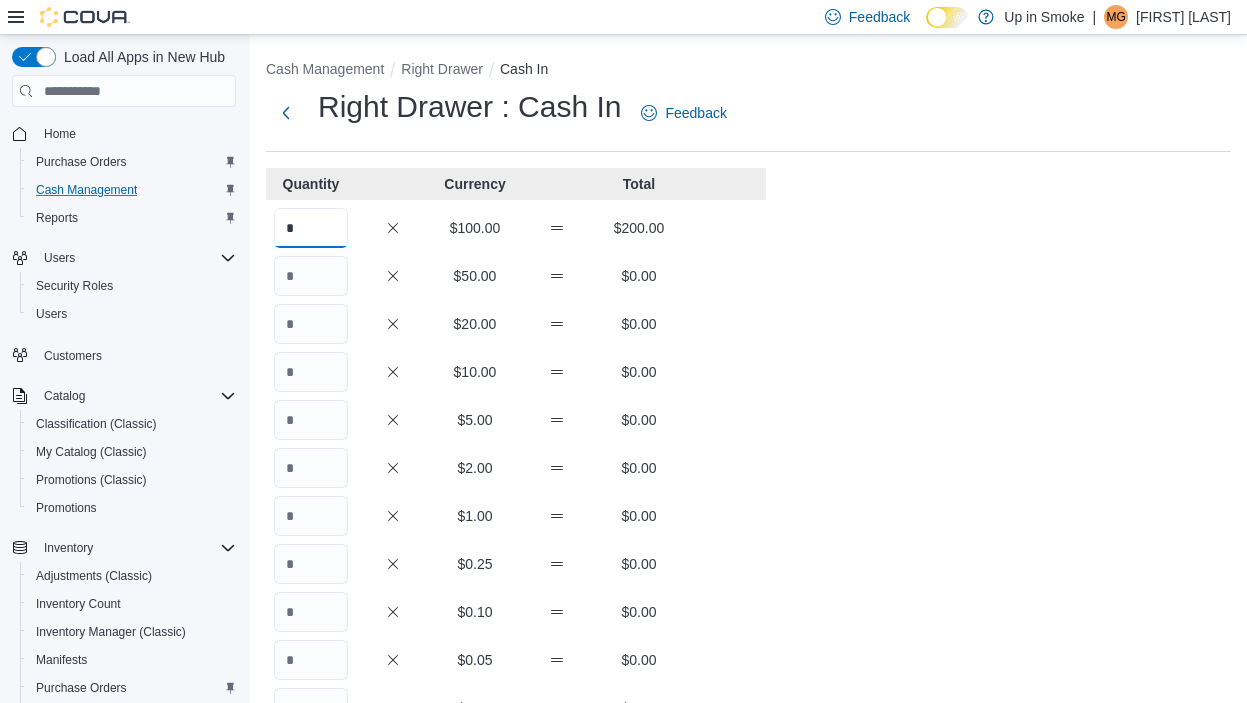 type on "*" 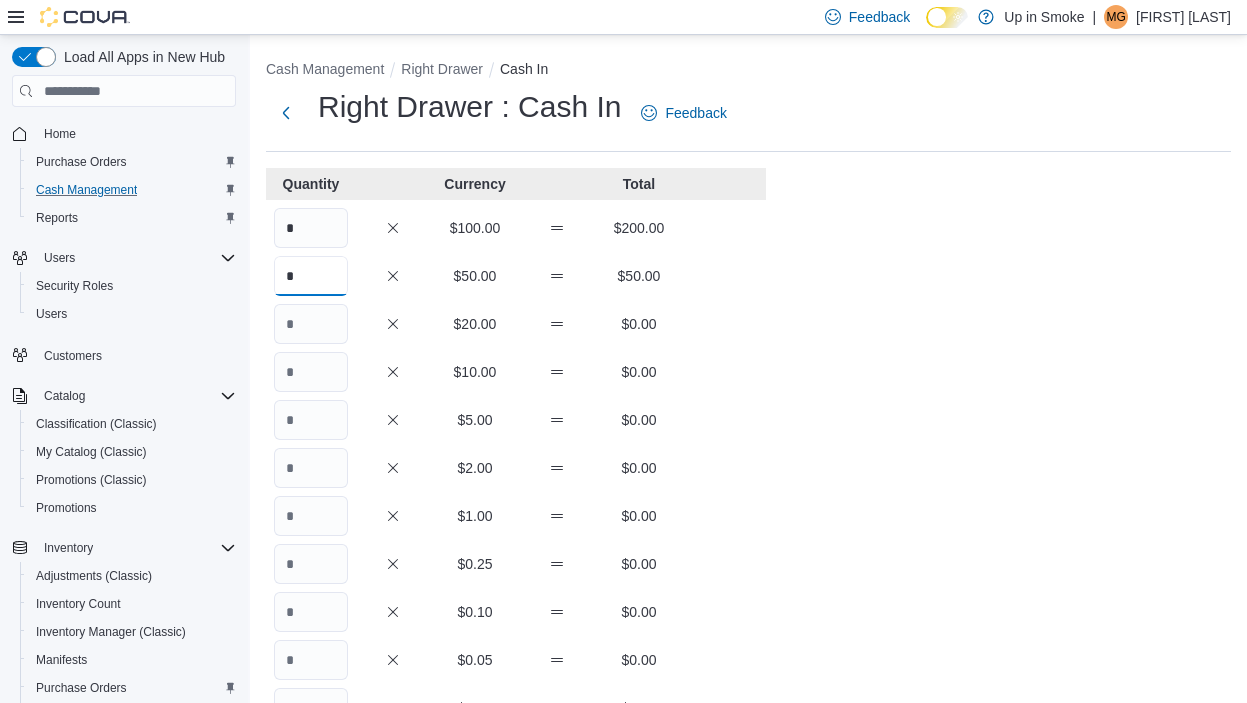scroll, scrollTop: 375, scrollLeft: 0, axis: vertical 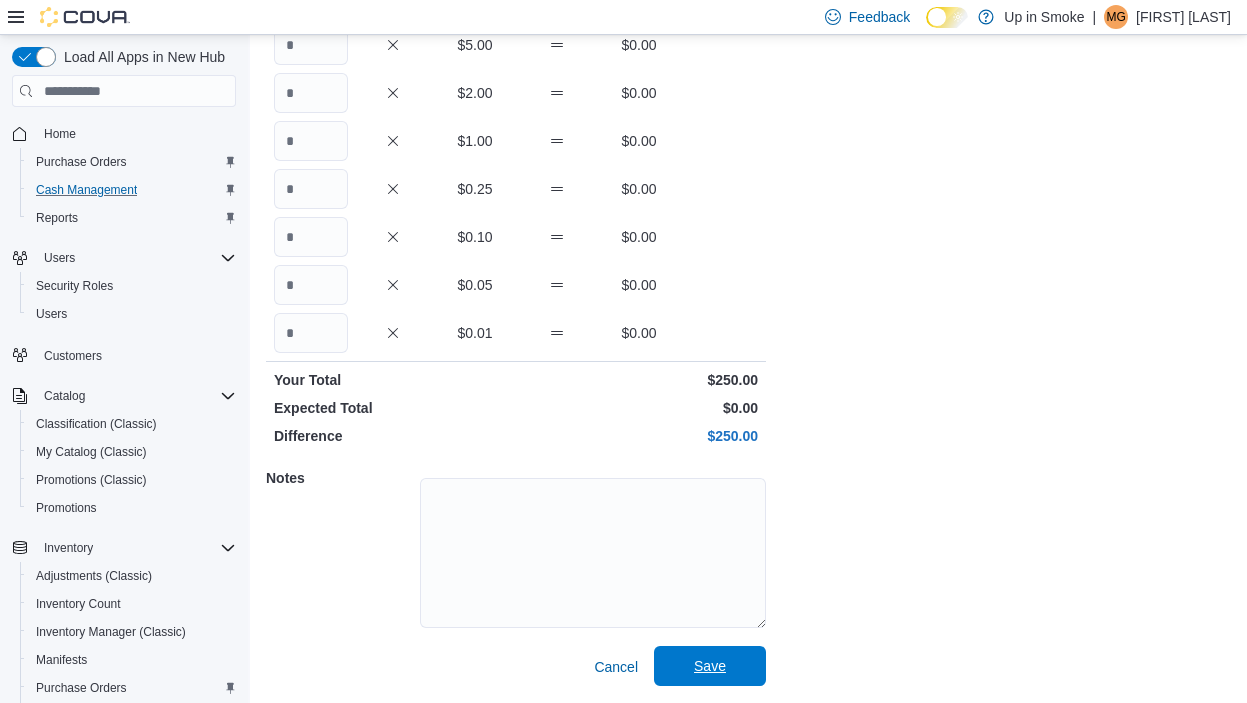 type on "*" 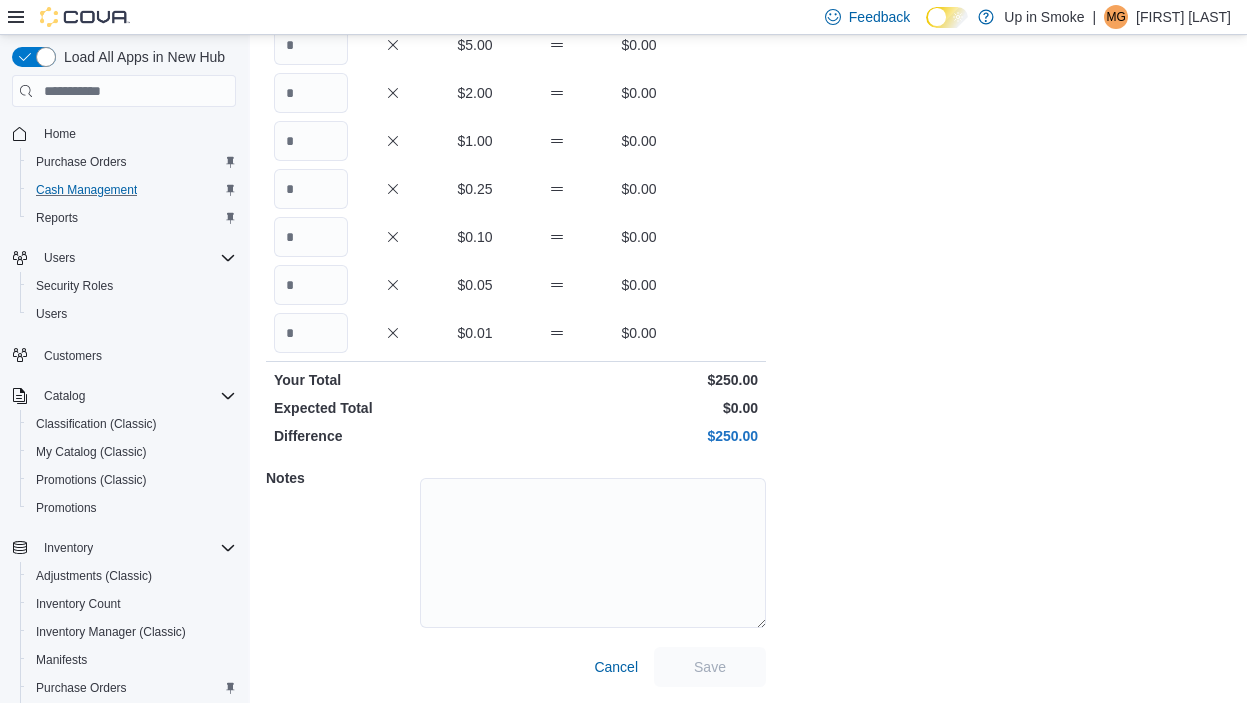 scroll, scrollTop: 0, scrollLeft: 0, axis: both 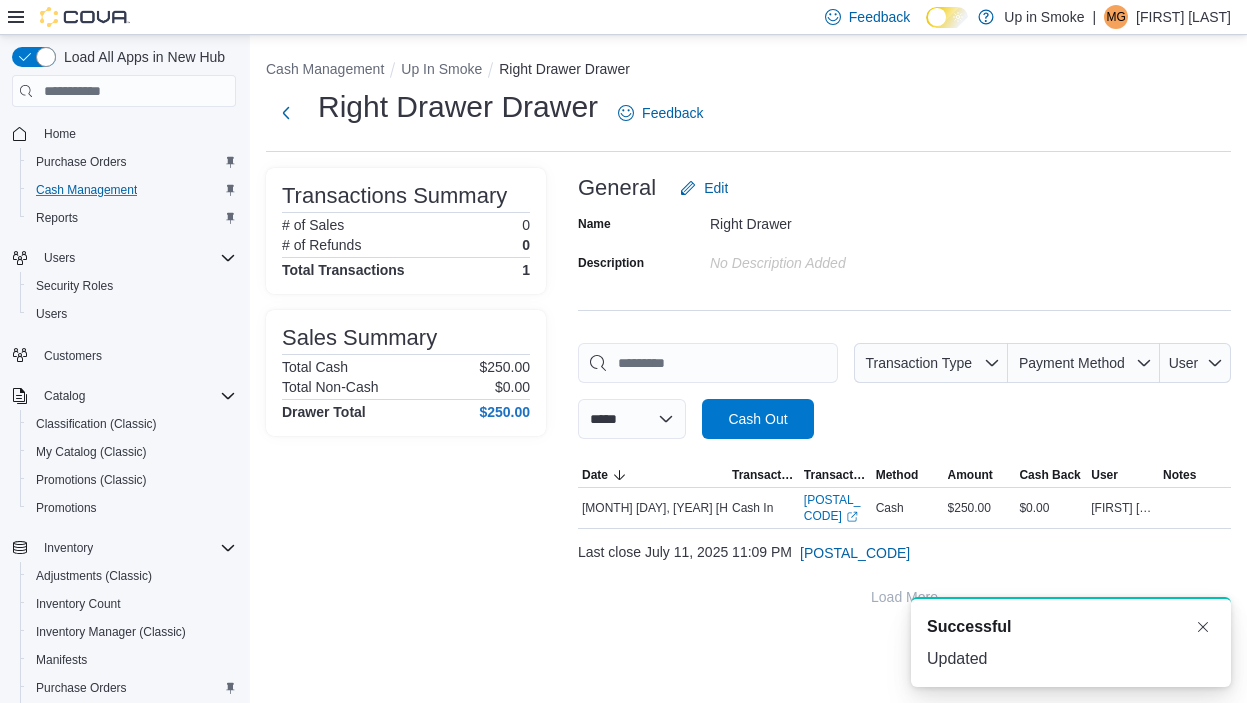 click on "**********" at bounding box center (748, 334) 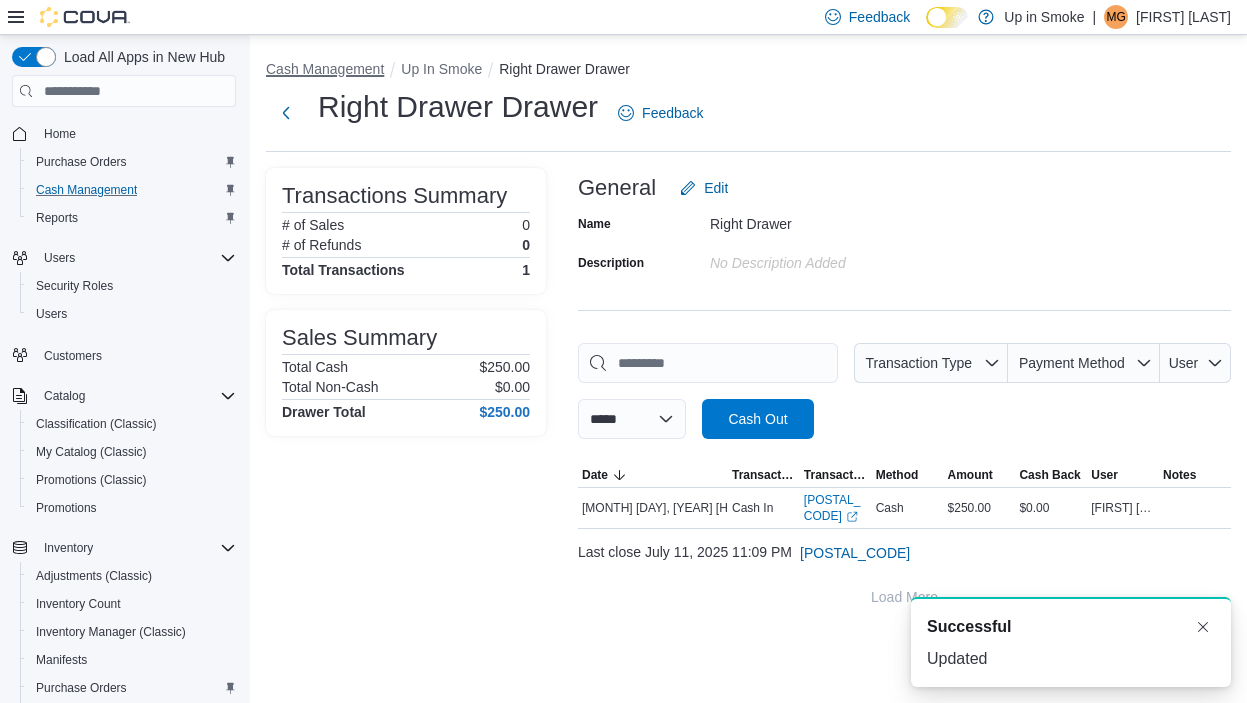 click on "Cash Management" at bounding box center [325, 69] 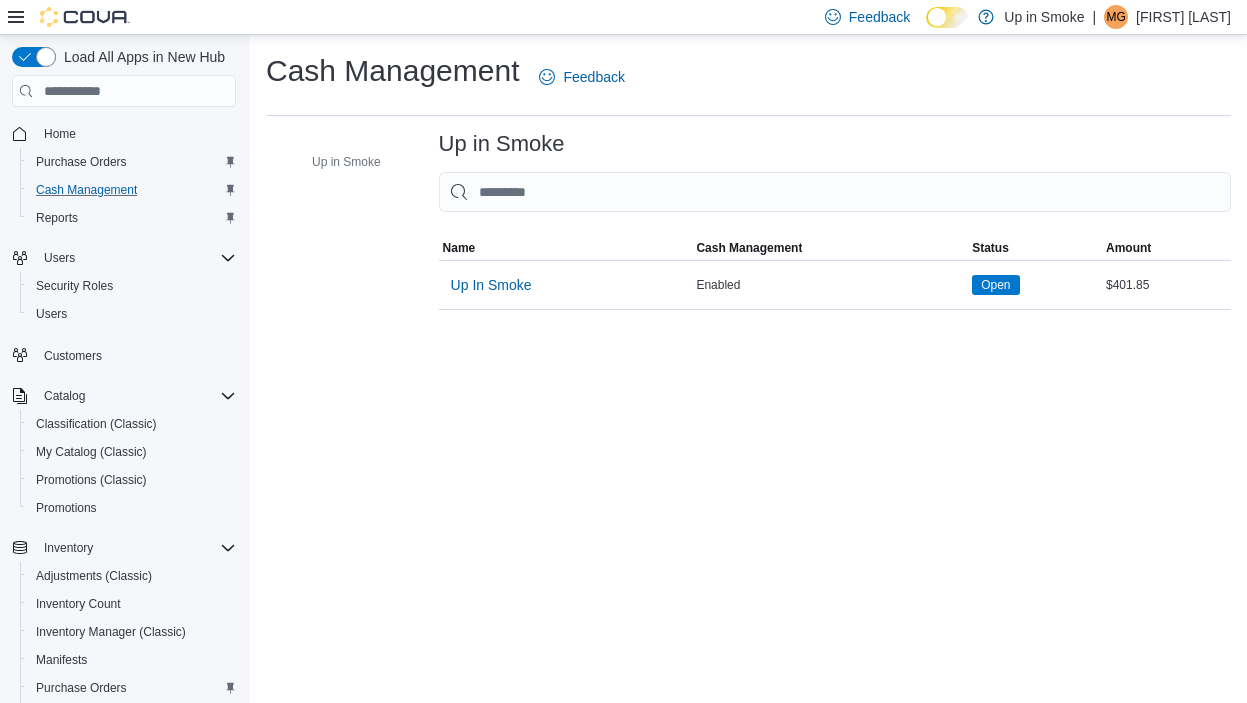 click on "Cash Management" 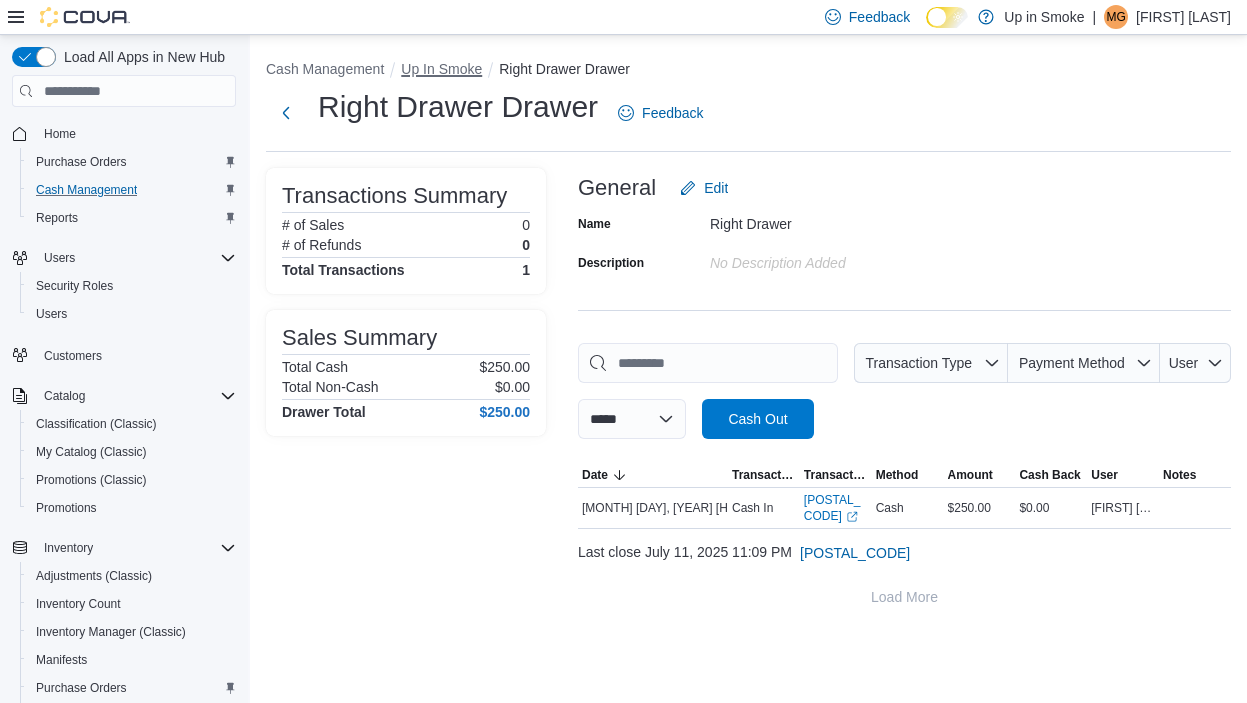click on "Up In Smoke" at bounding box center [441, 69] 